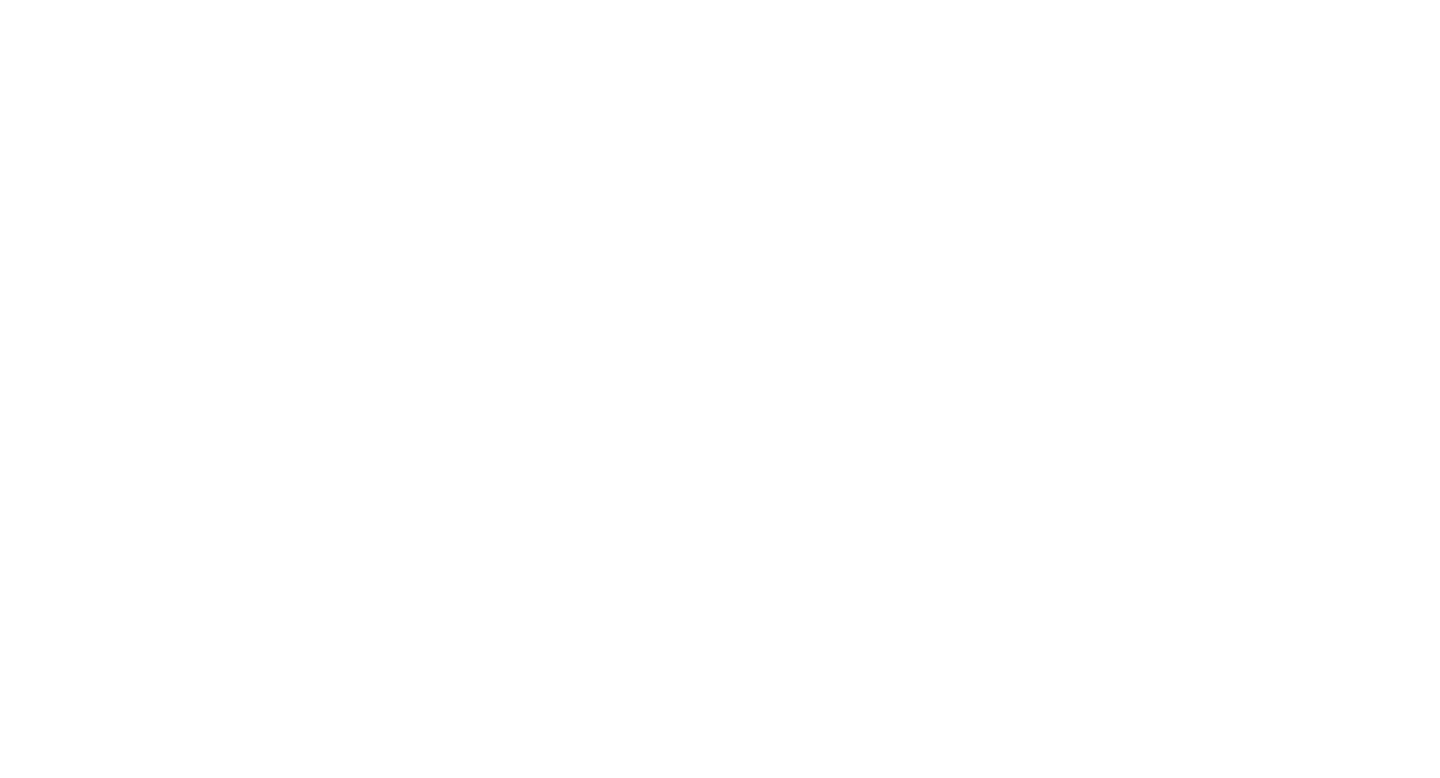 scroll, scrollTop: 0, scrollLeft: 0, axis: both 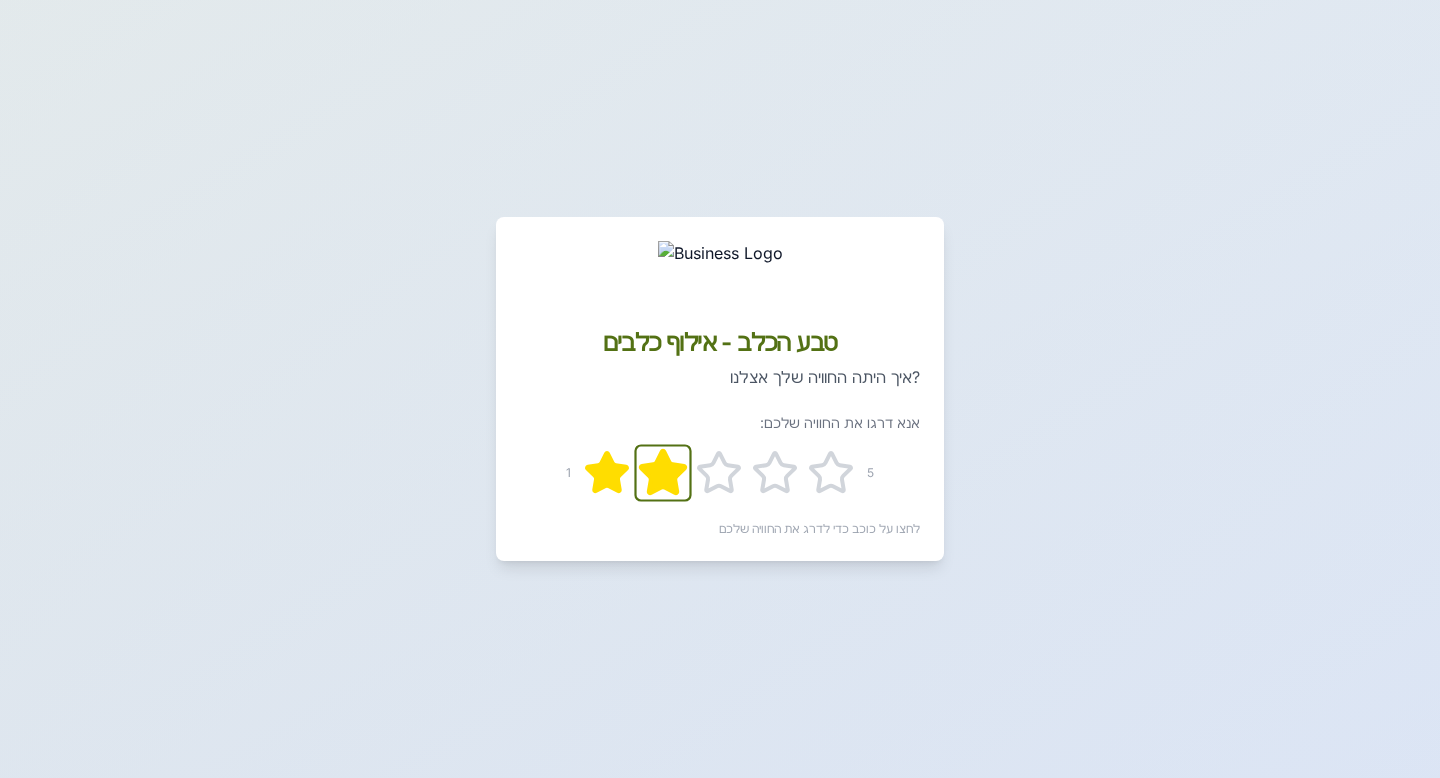click at bounding box center [607, 472] 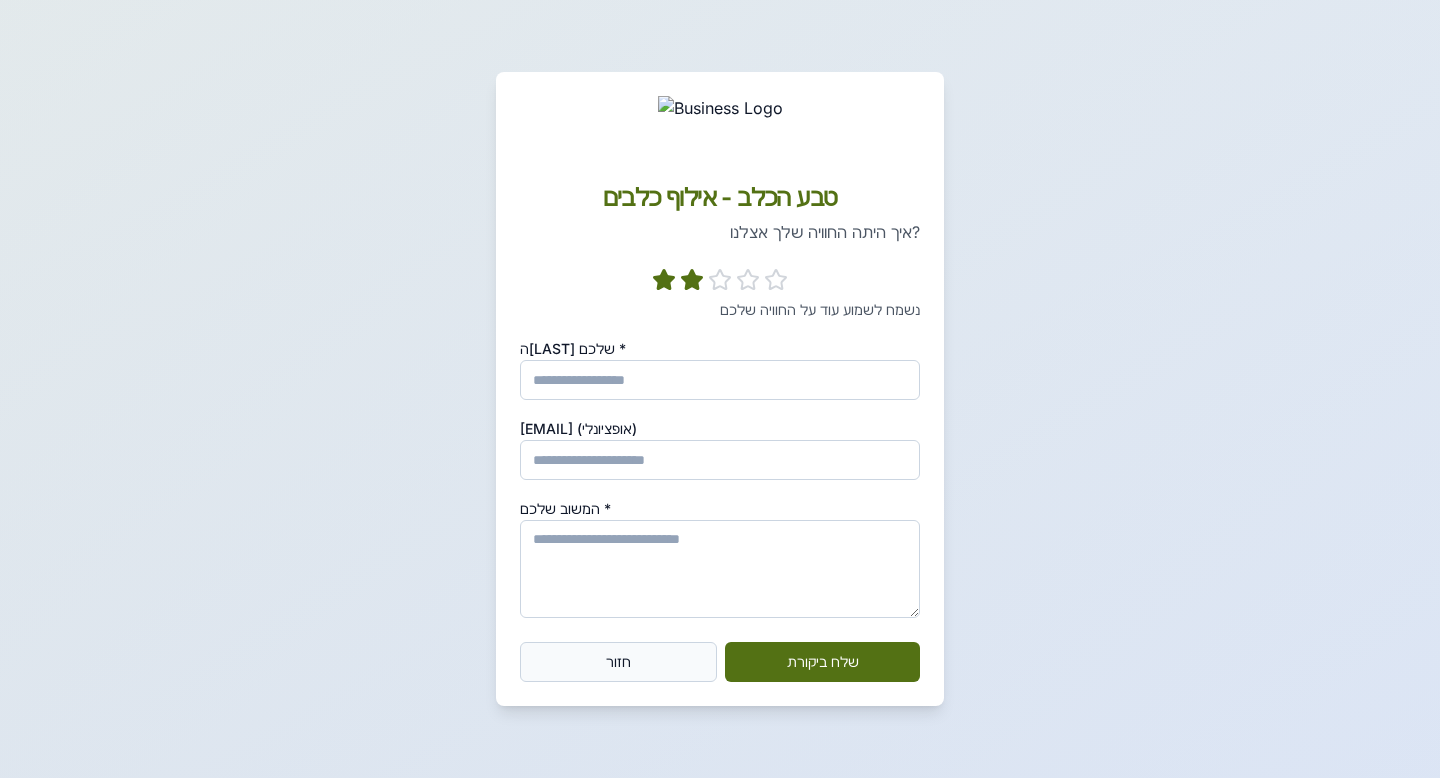 click on "חזור" at bounding box center (618, 662) 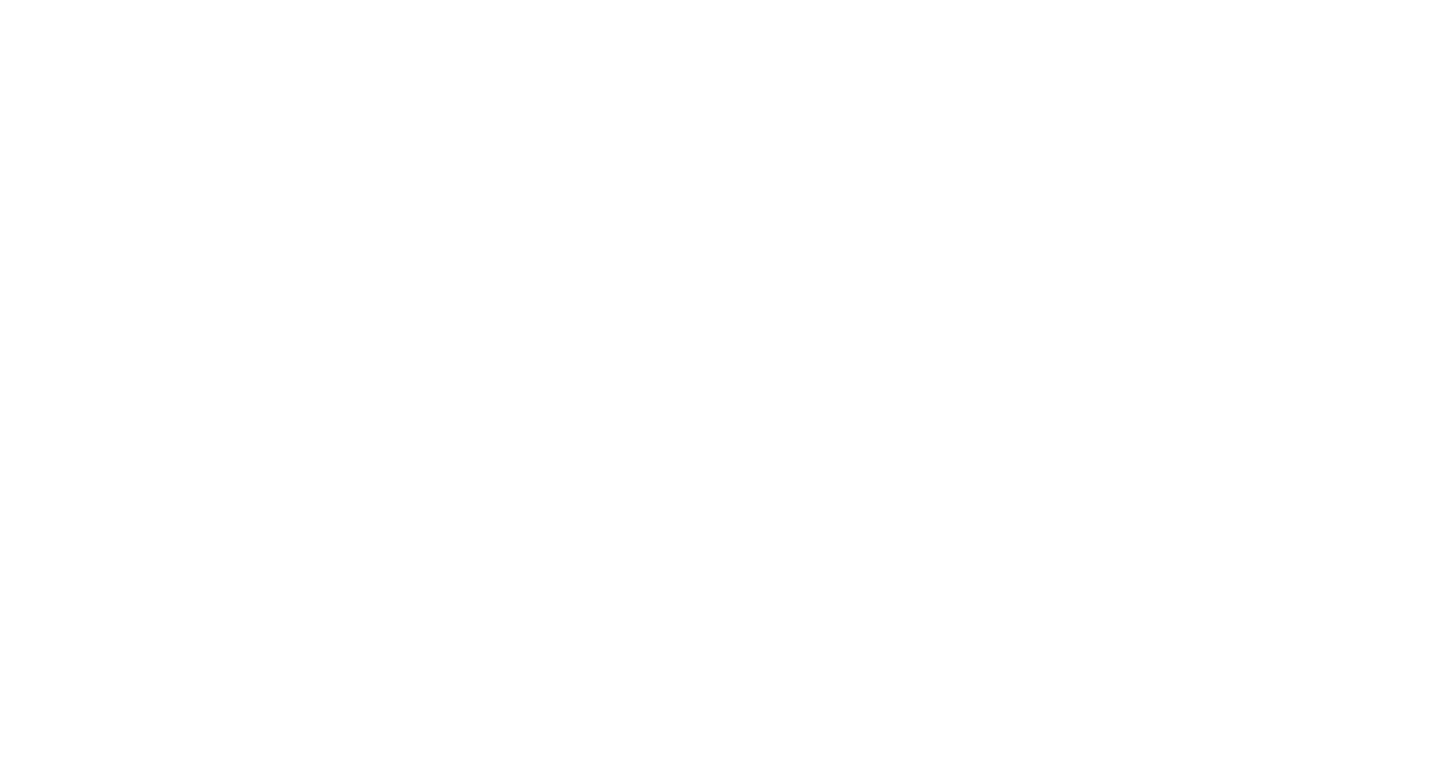 scroll, scrollTop: 0, scrollLeft: 0, axis: both 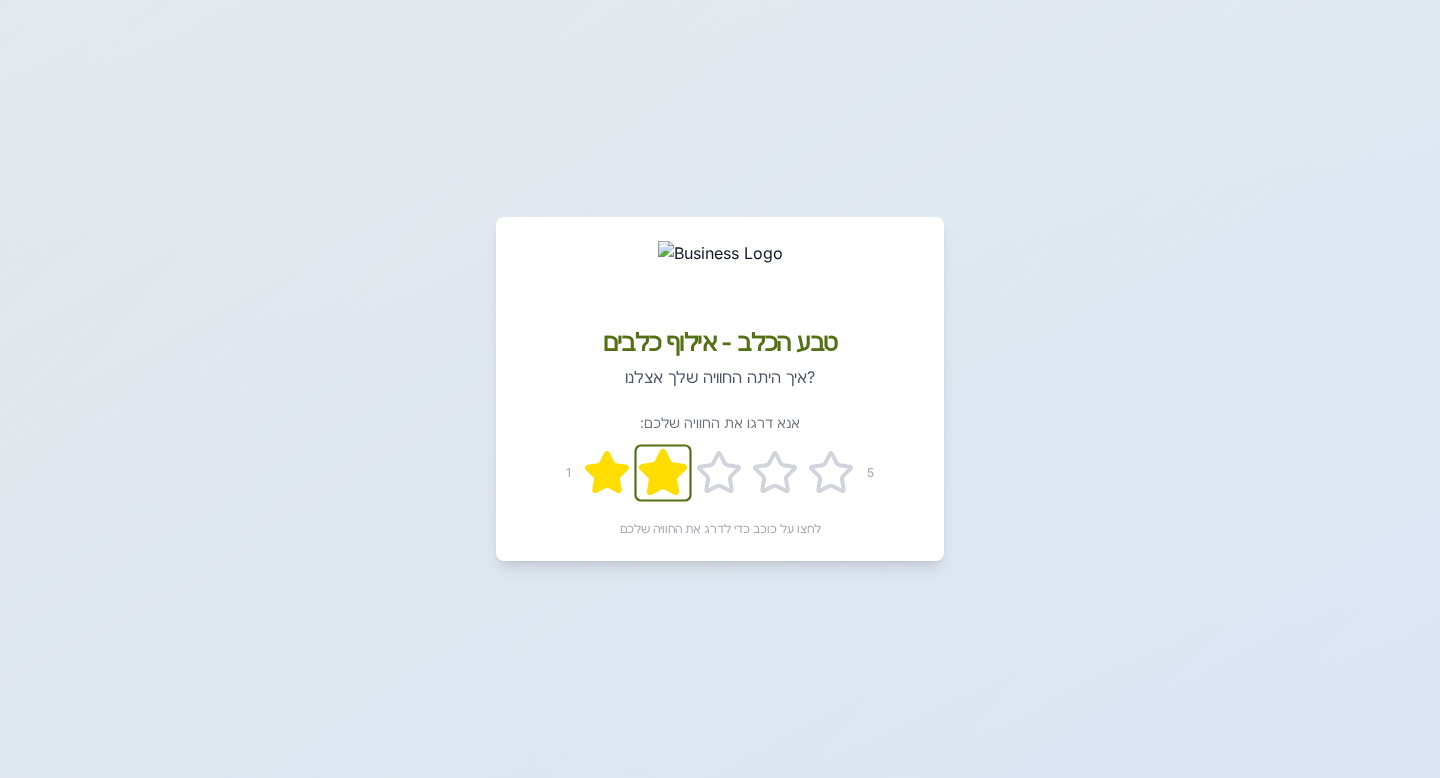 click at bounding box center [607, 472] 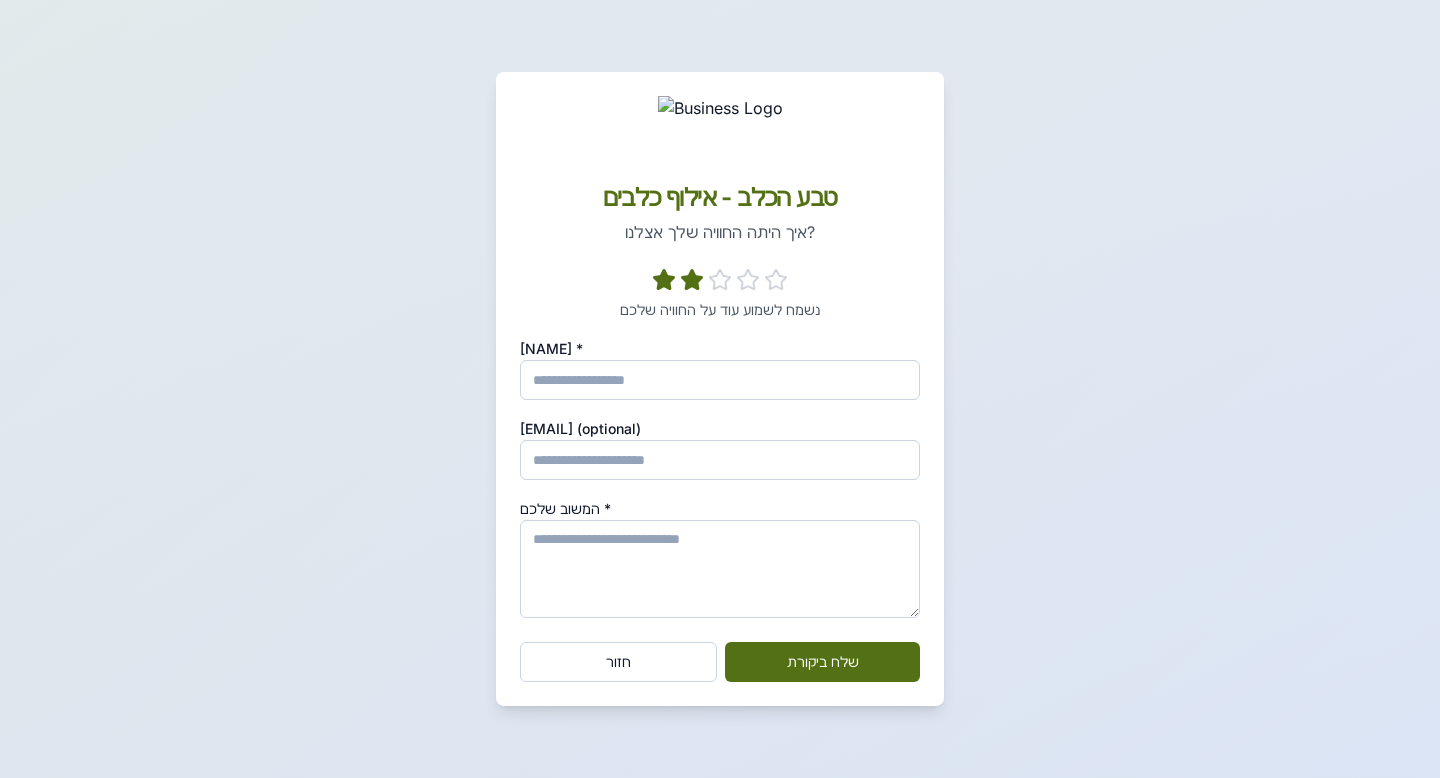 click on "המשוב שלכם *" at bounding box center (720, 569) 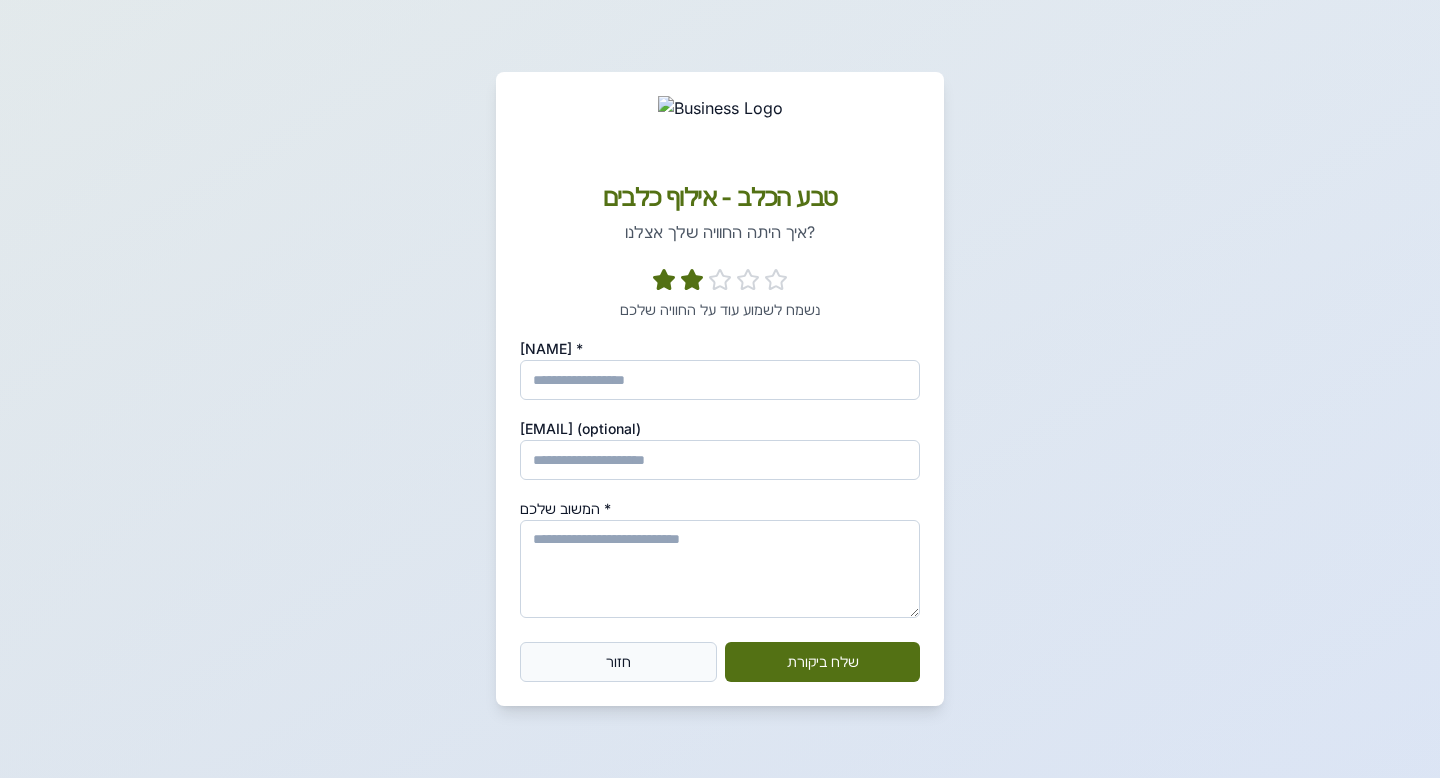 click on "חזור" at bounding box center [618, 662] 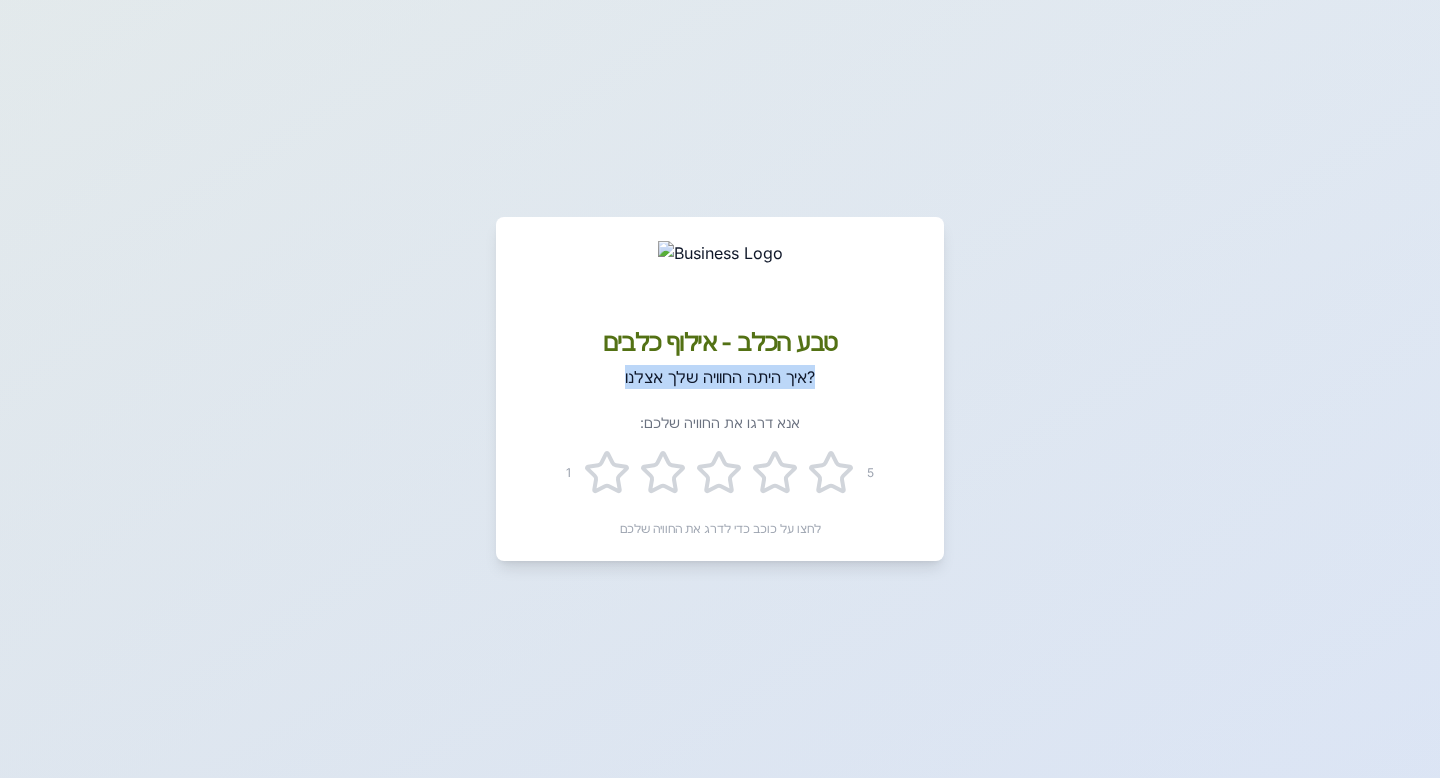 drag, startPoint x: 605, startPoint y: 379, endPoint x: 824, endPoint y: 385, distance: 219.08218 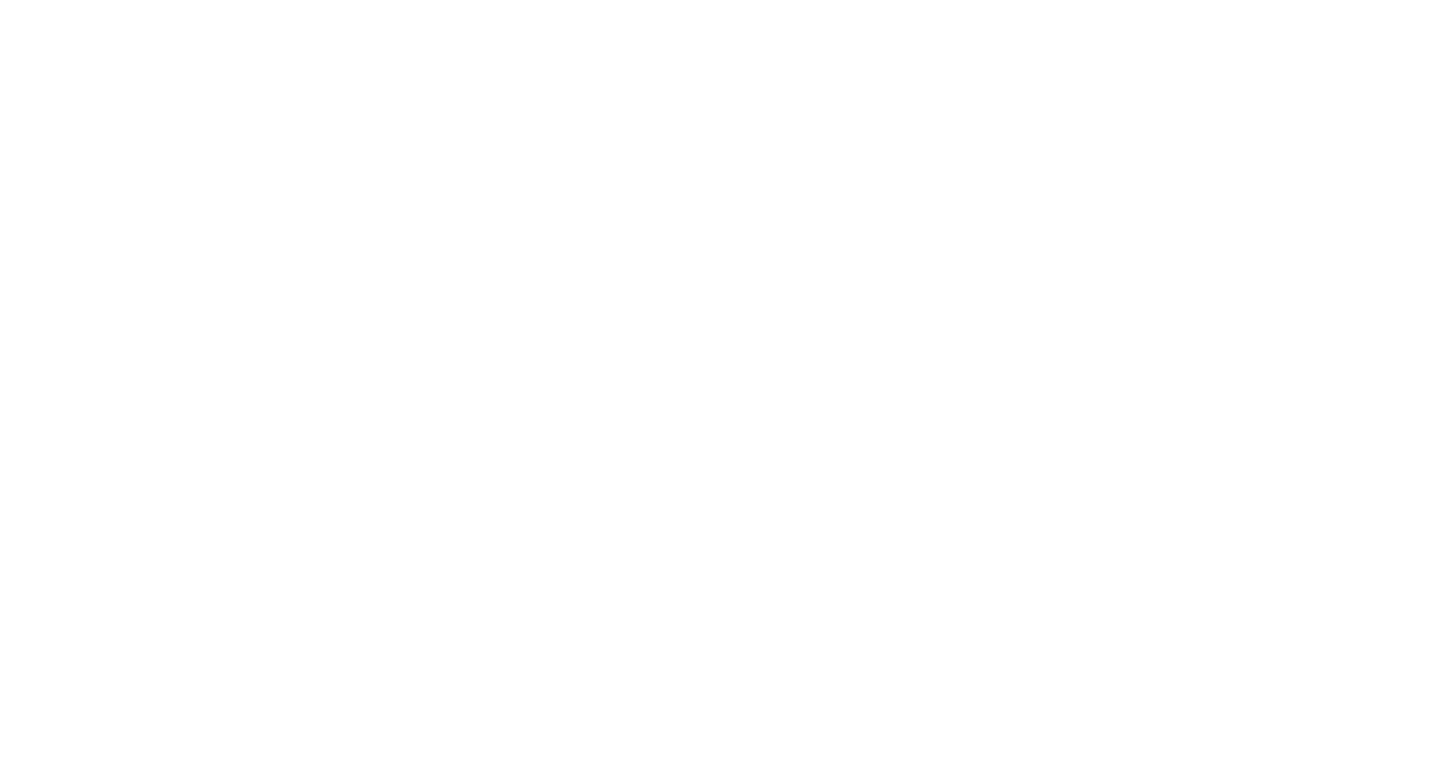 scroll, scrollTop: 0, scrollLeft: 0, axis: both 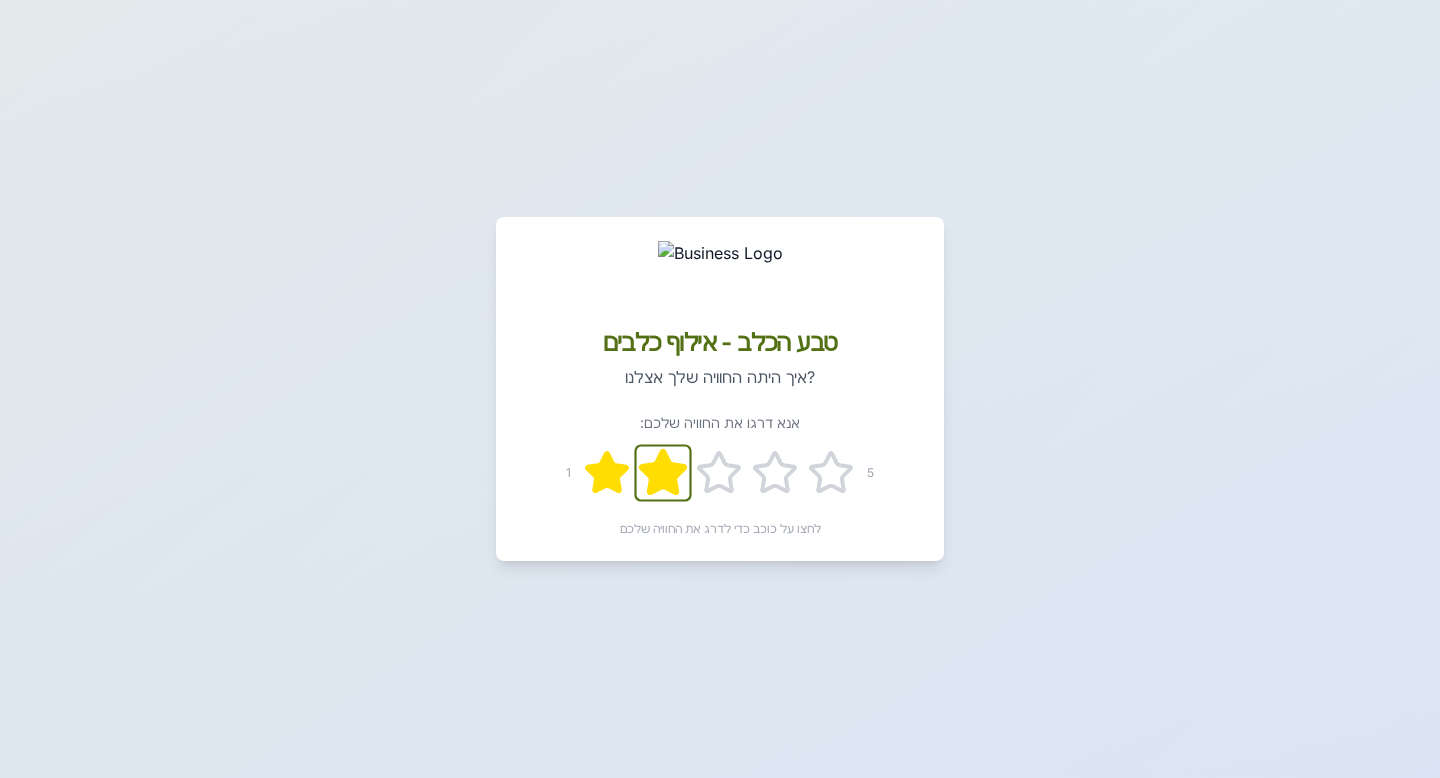 click at bounding box center [607, 472] 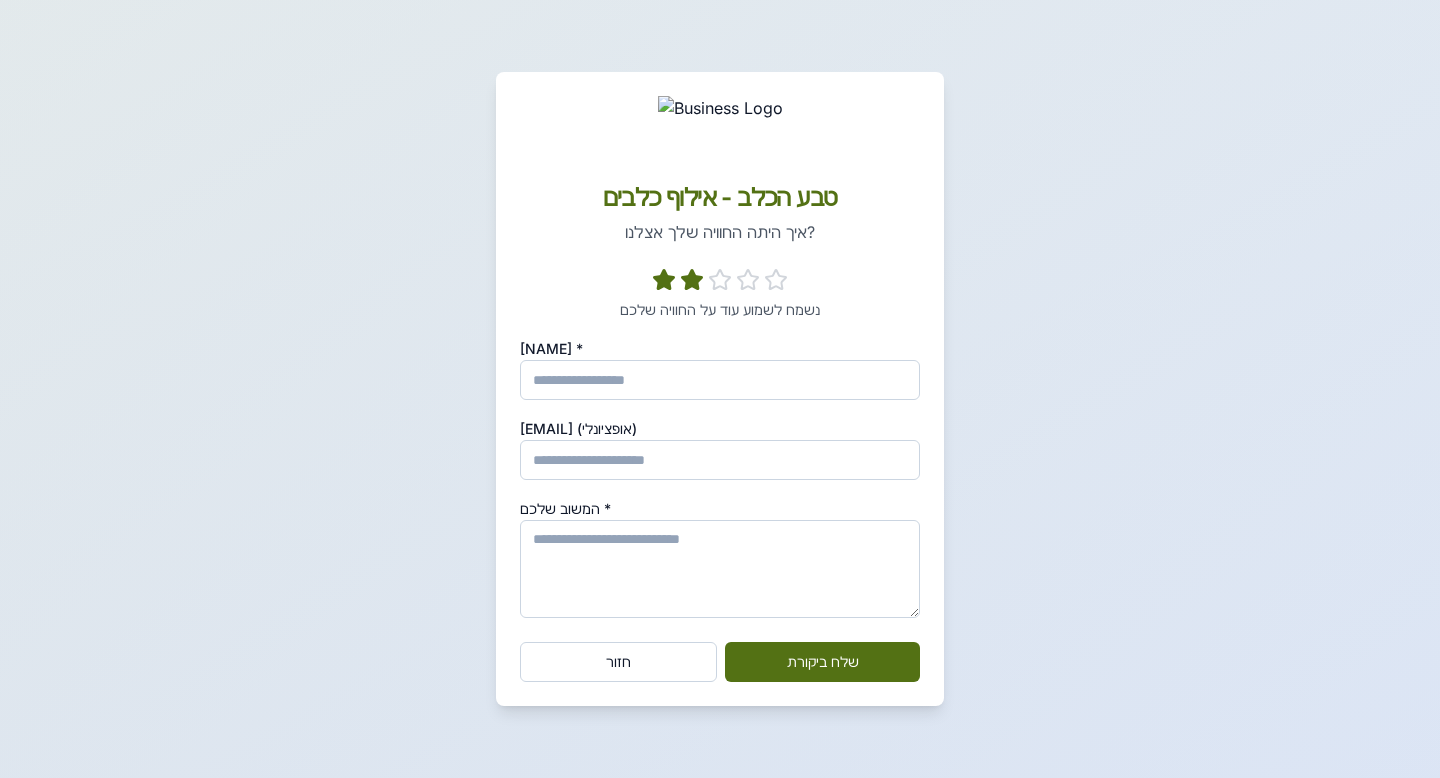 click on "המשוב שלכם *" at bounding box center [720, 569] 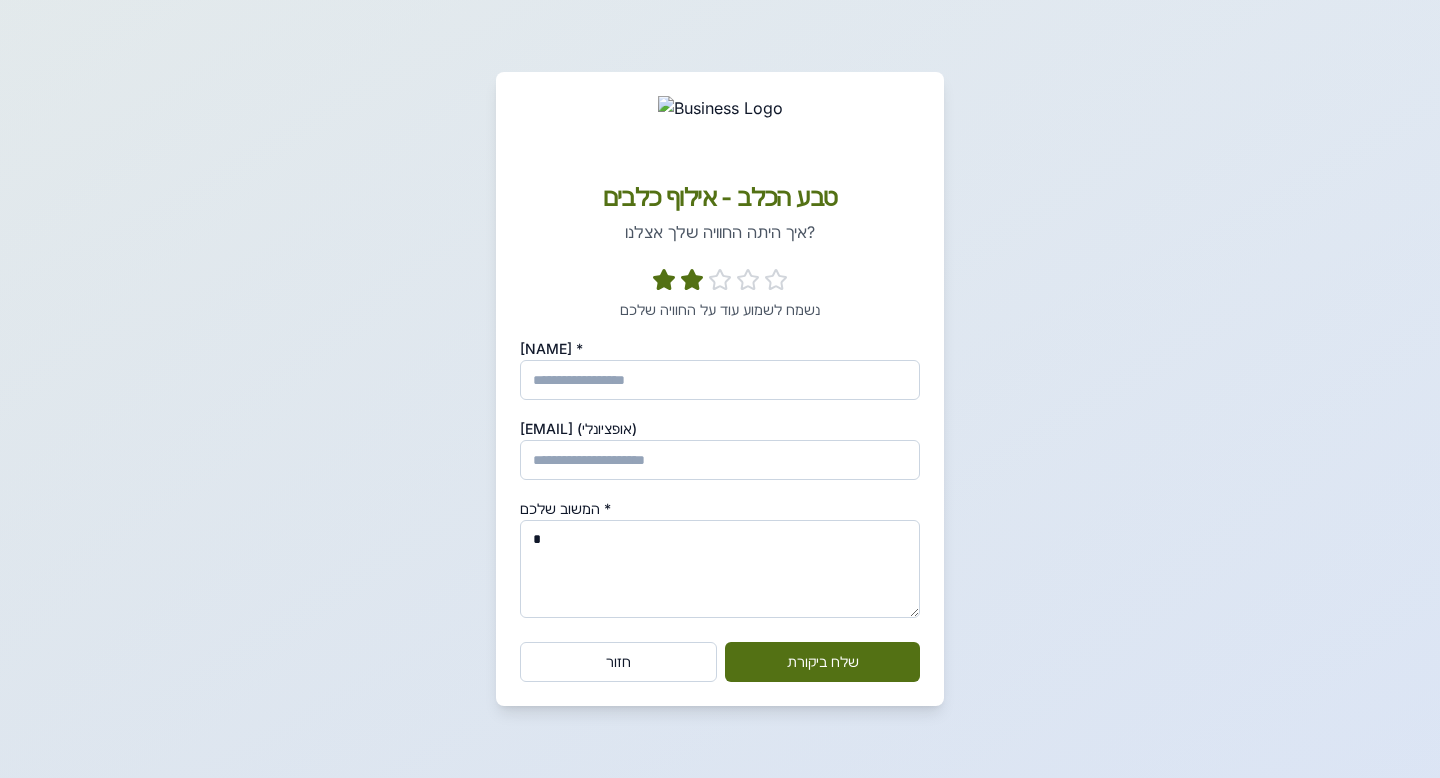 type on "**" 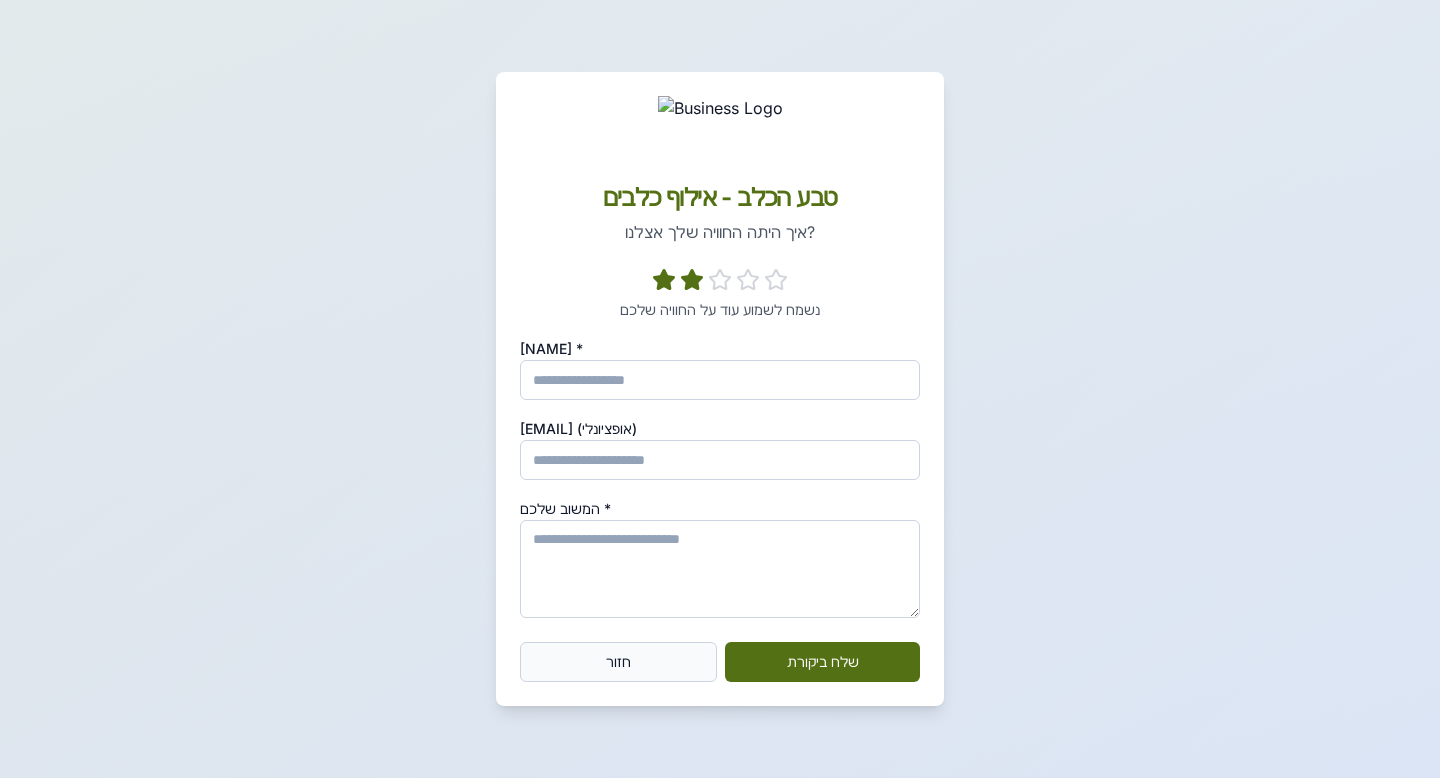click on "חזור" at bounding box center (618, 662) 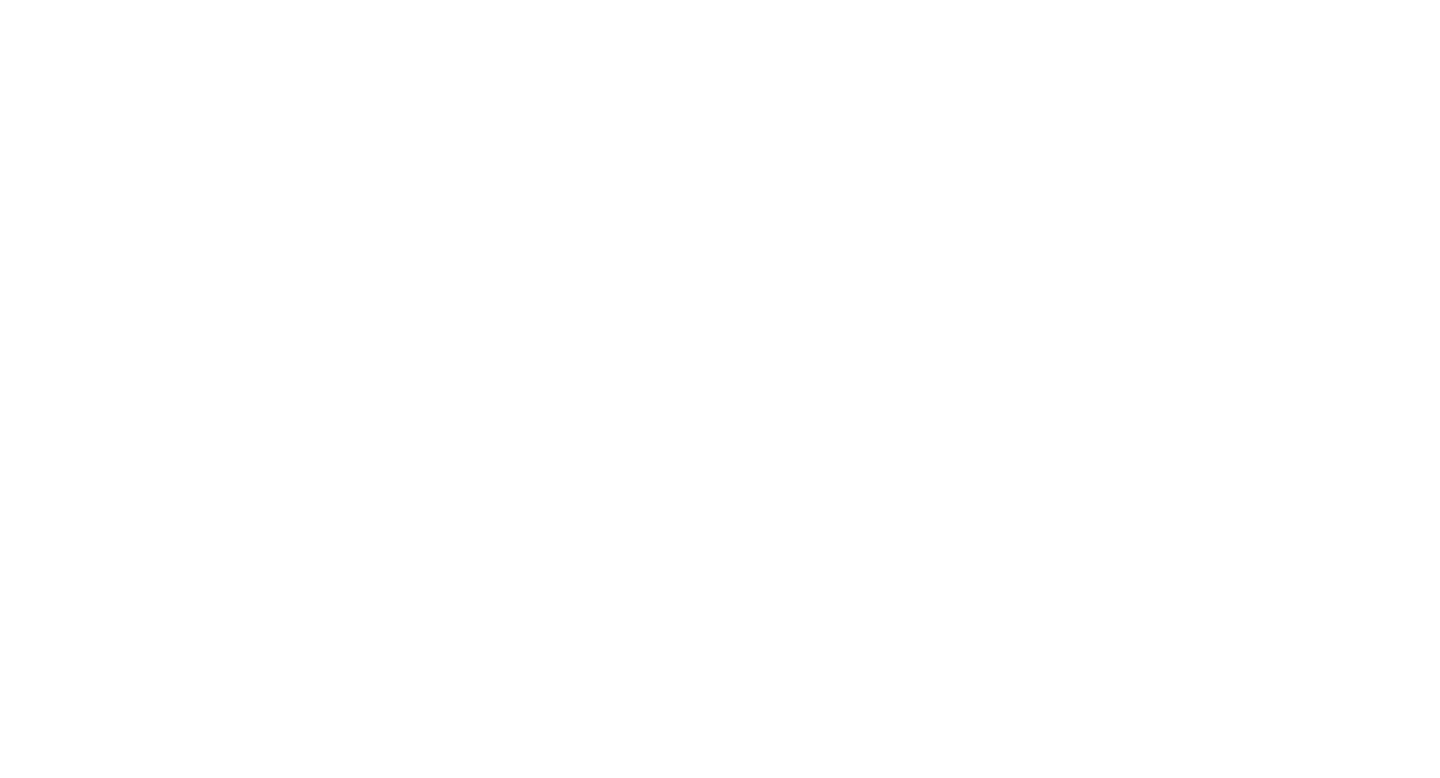 scroll, scrollTop: 0, scrollLeft: 0, axis: both 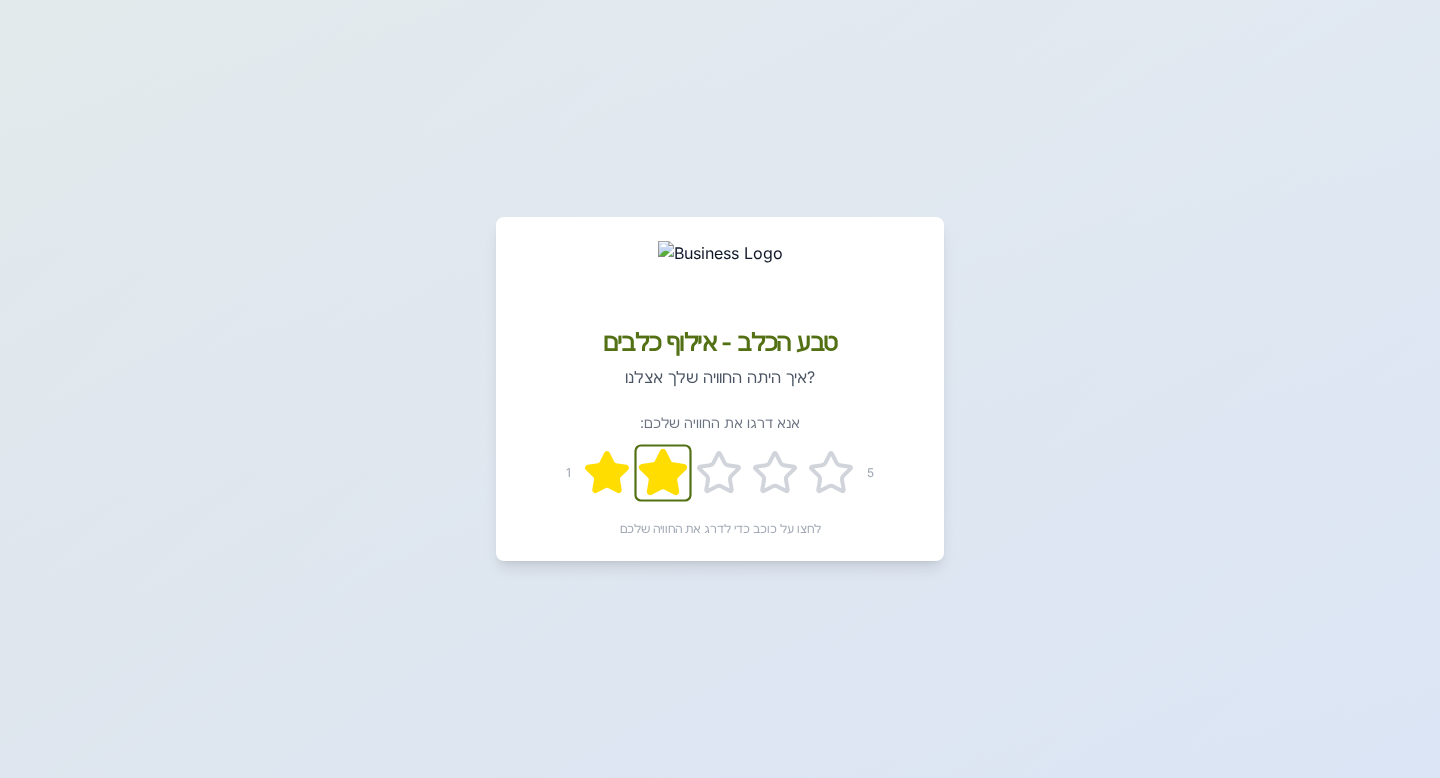 click at bounding box center (607, 473) 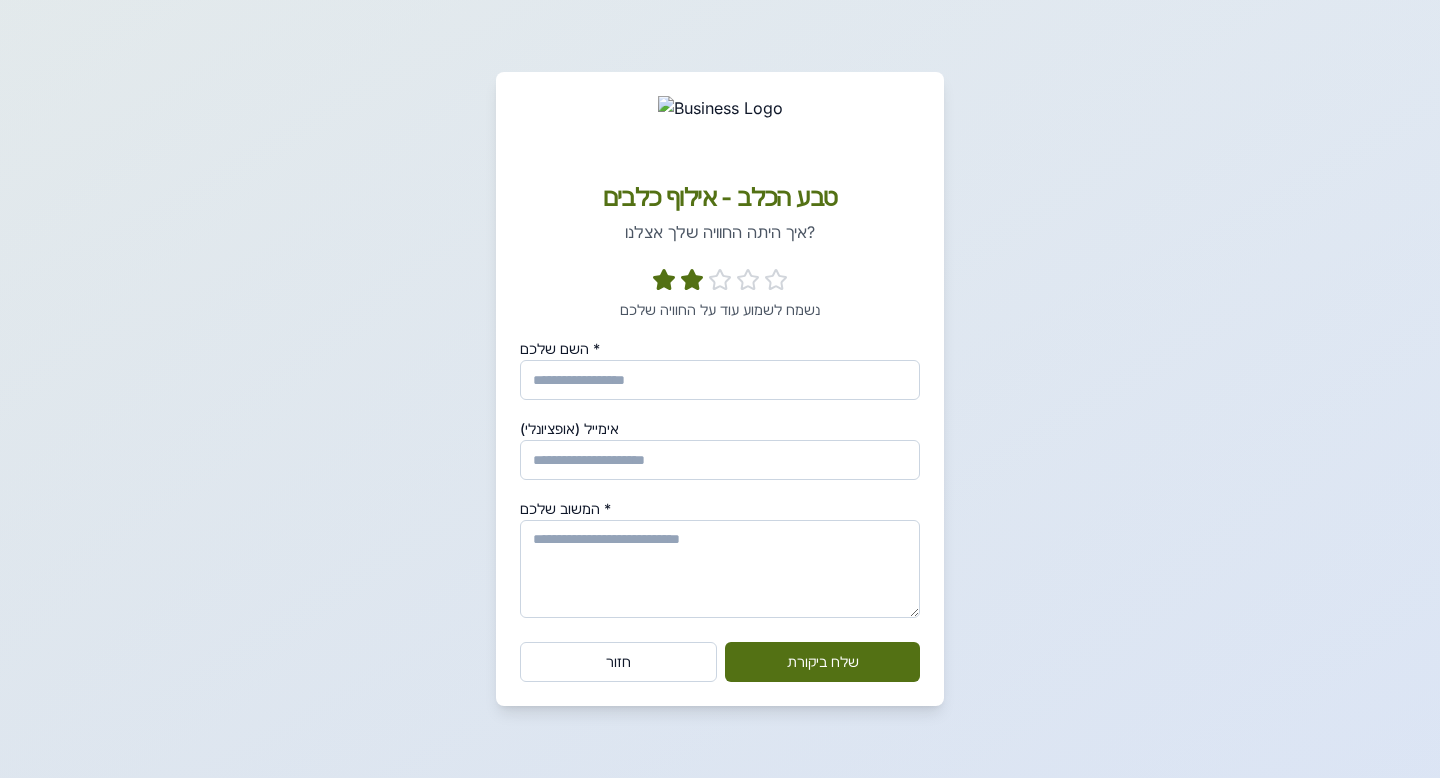 click on "המשוב שלכם *" at bounding box center (720, 569) 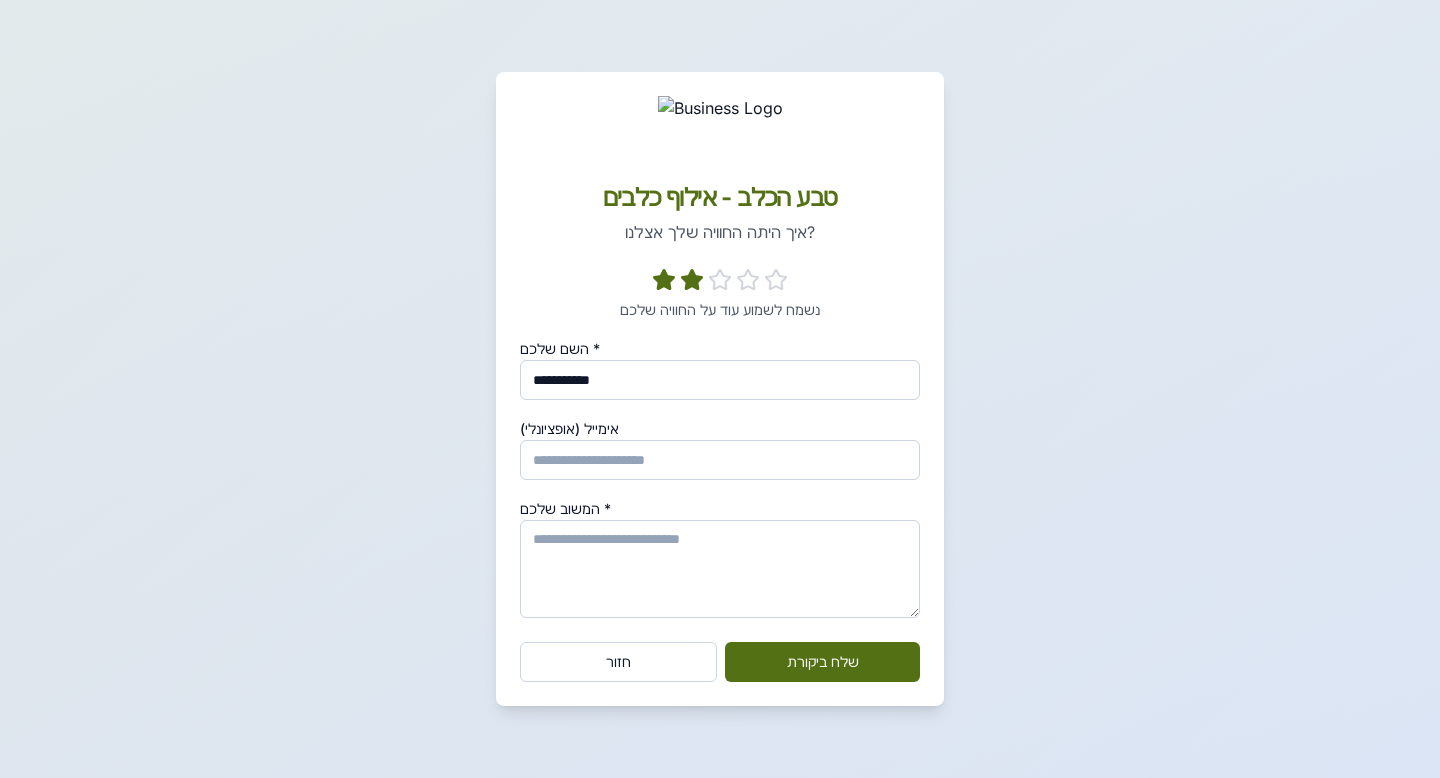click on "אימייל (אופציונלי)" at bounding box center [720, 460] 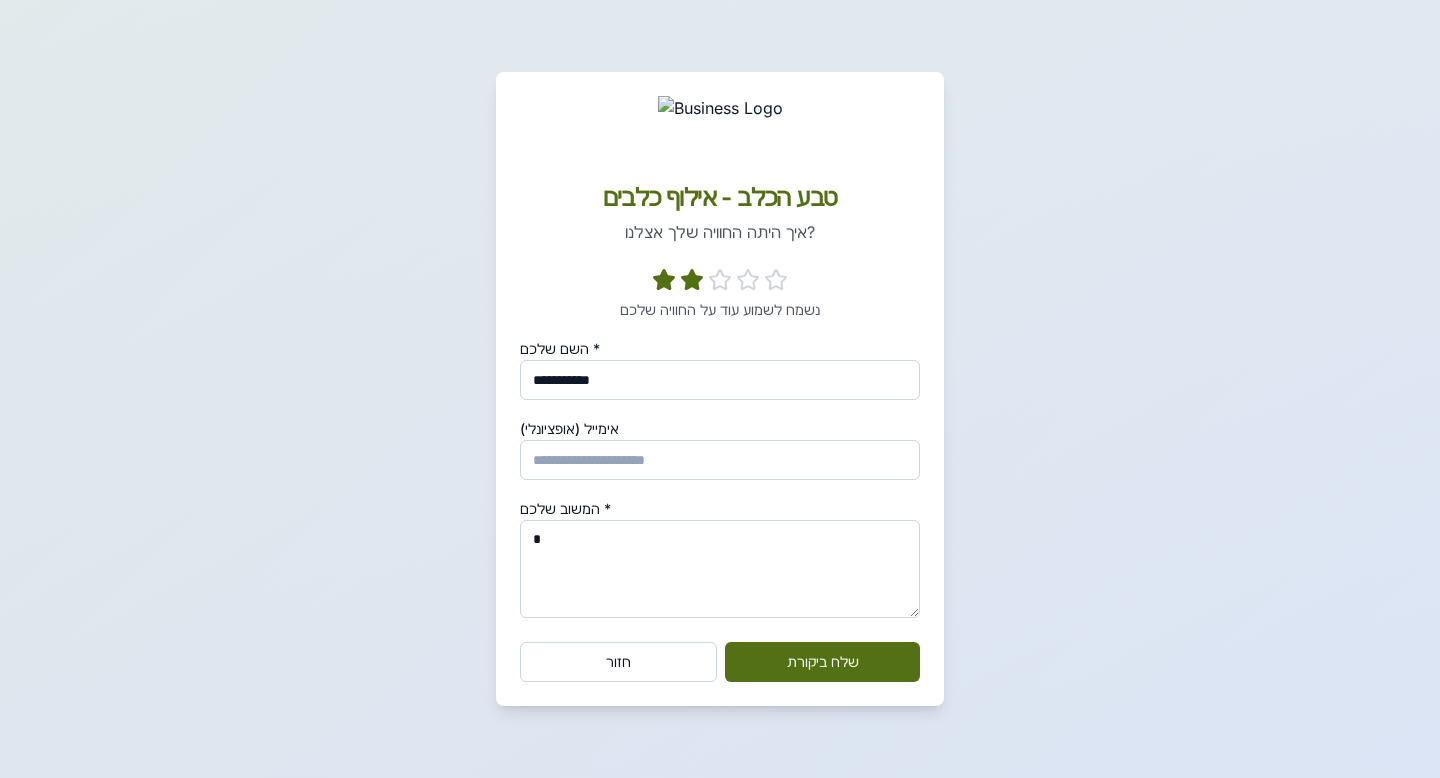 type on "*" 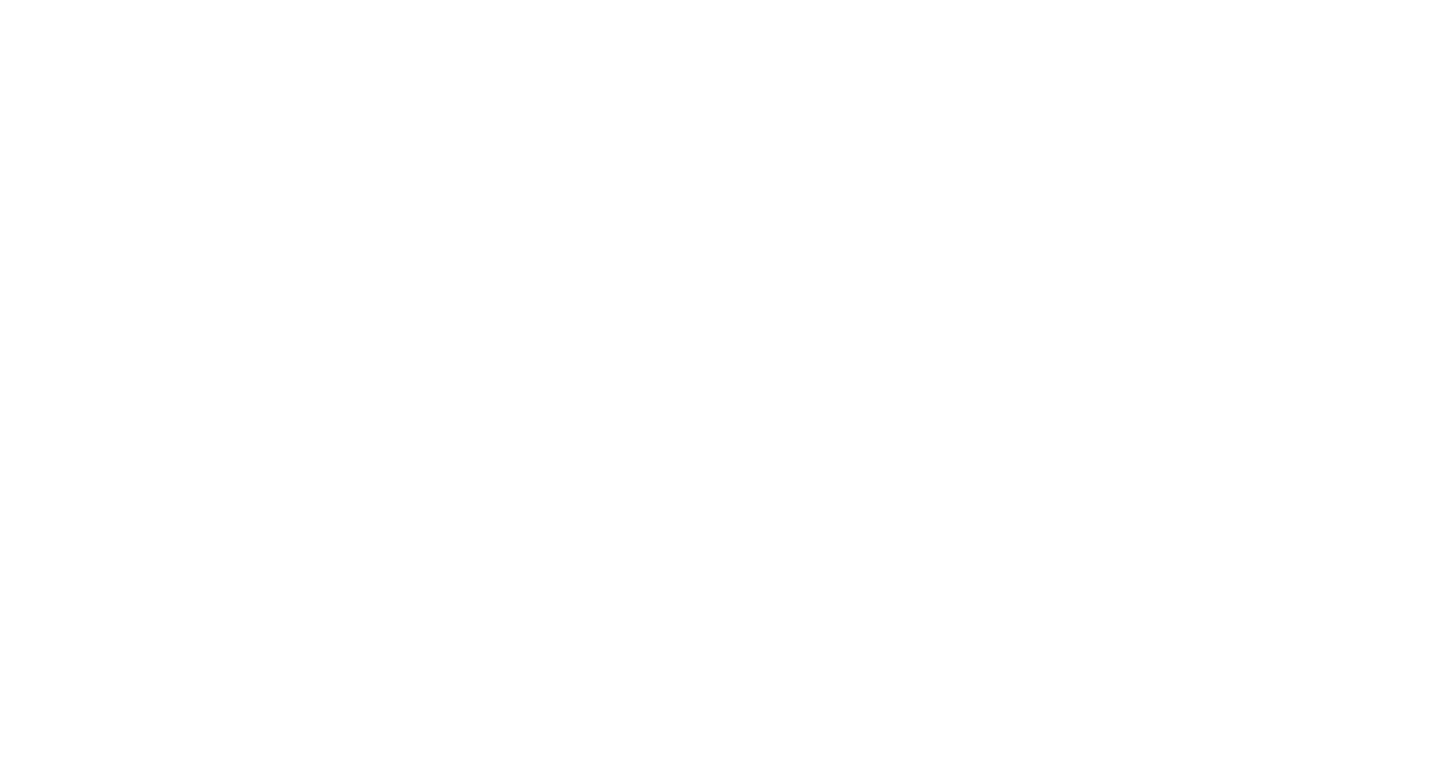 scroll, scrollTop: 0, scrollLeft: 0, axis: both 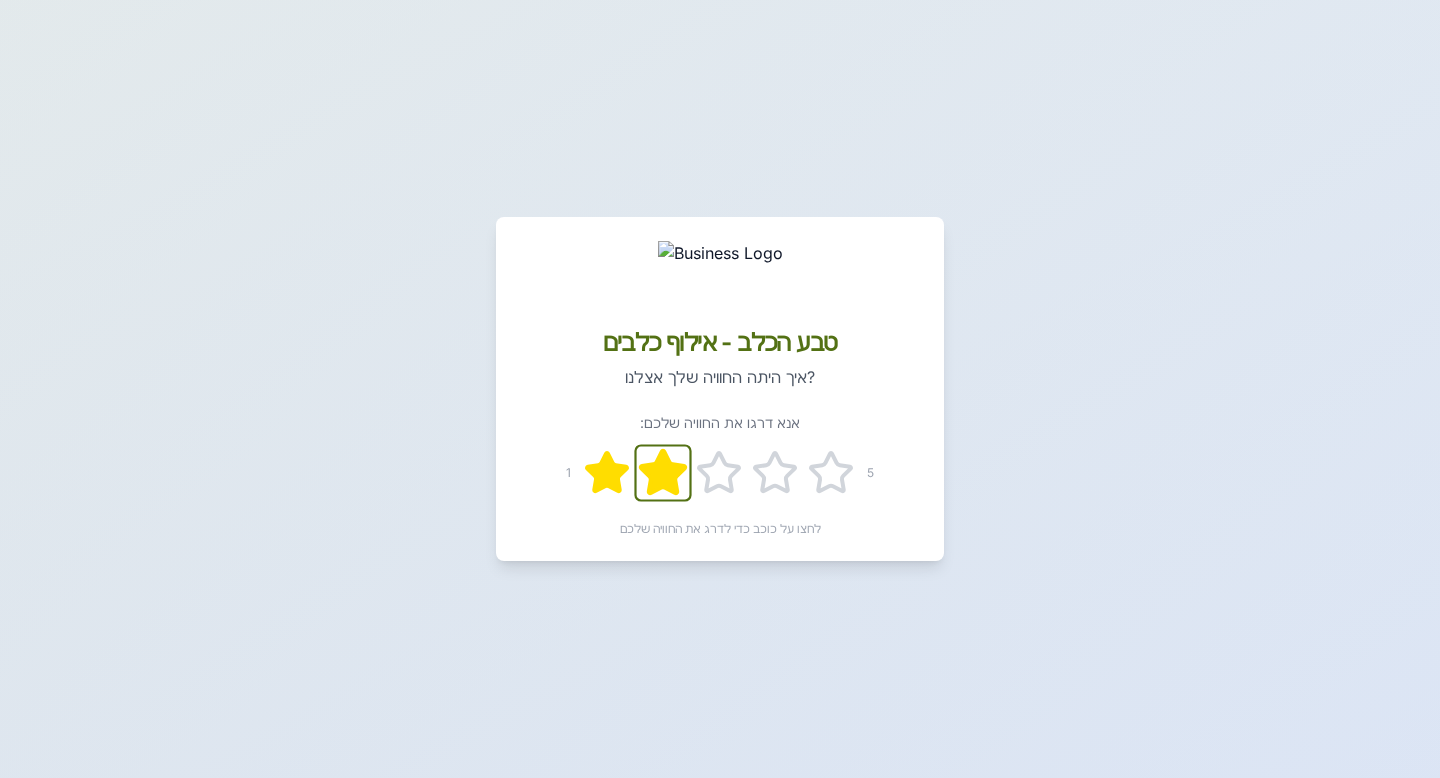 click at bounding box center [607, 472] 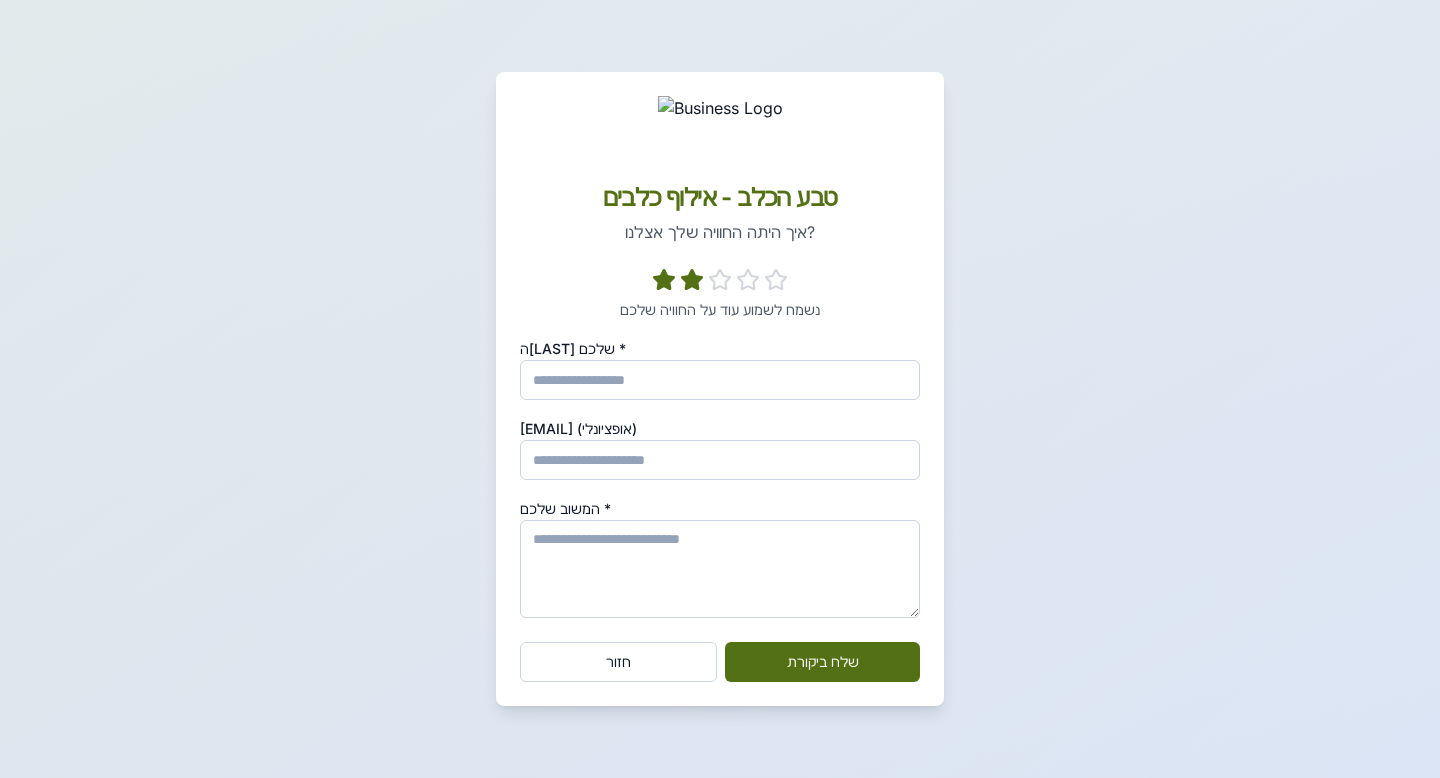 click on "המשוב שלכם *" at bounding box center (720, 569) 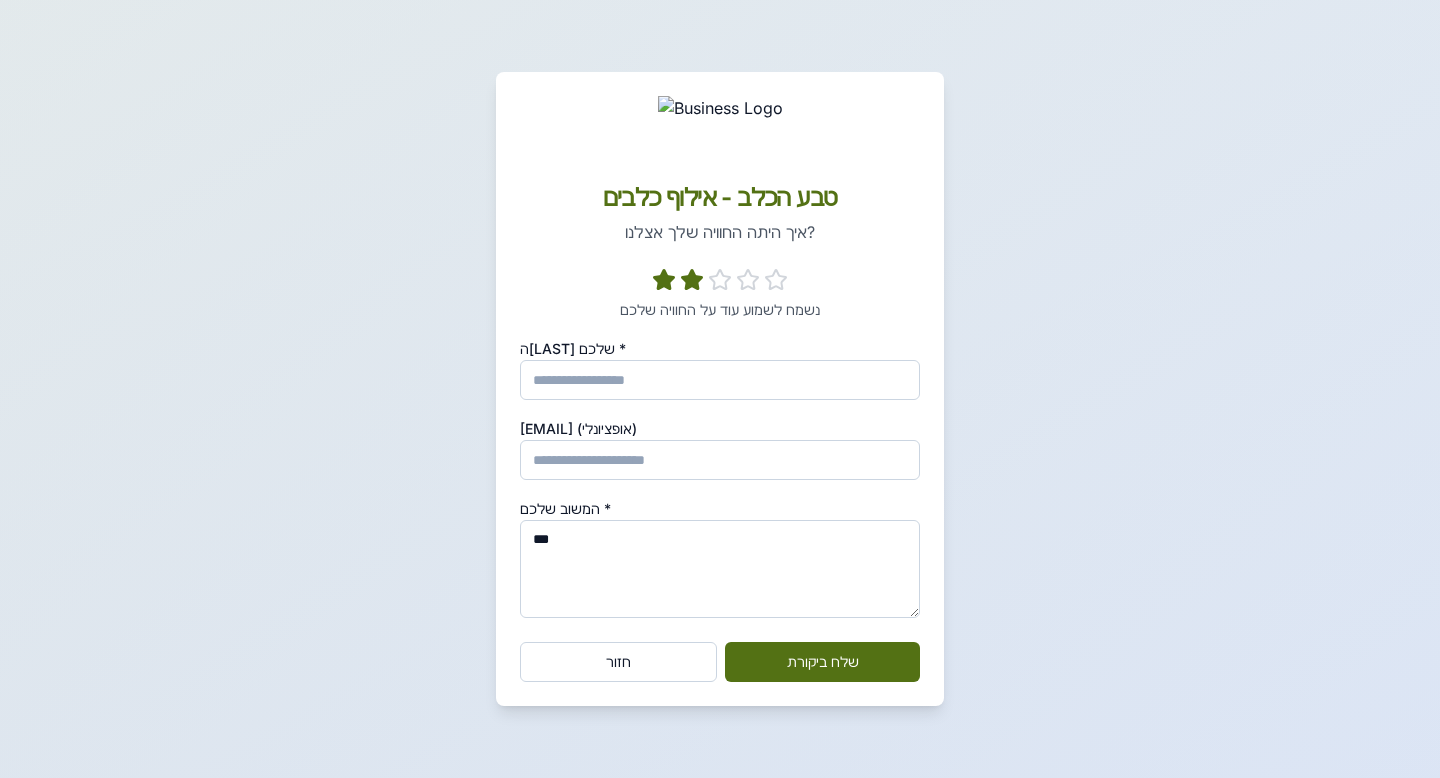 type on "***" 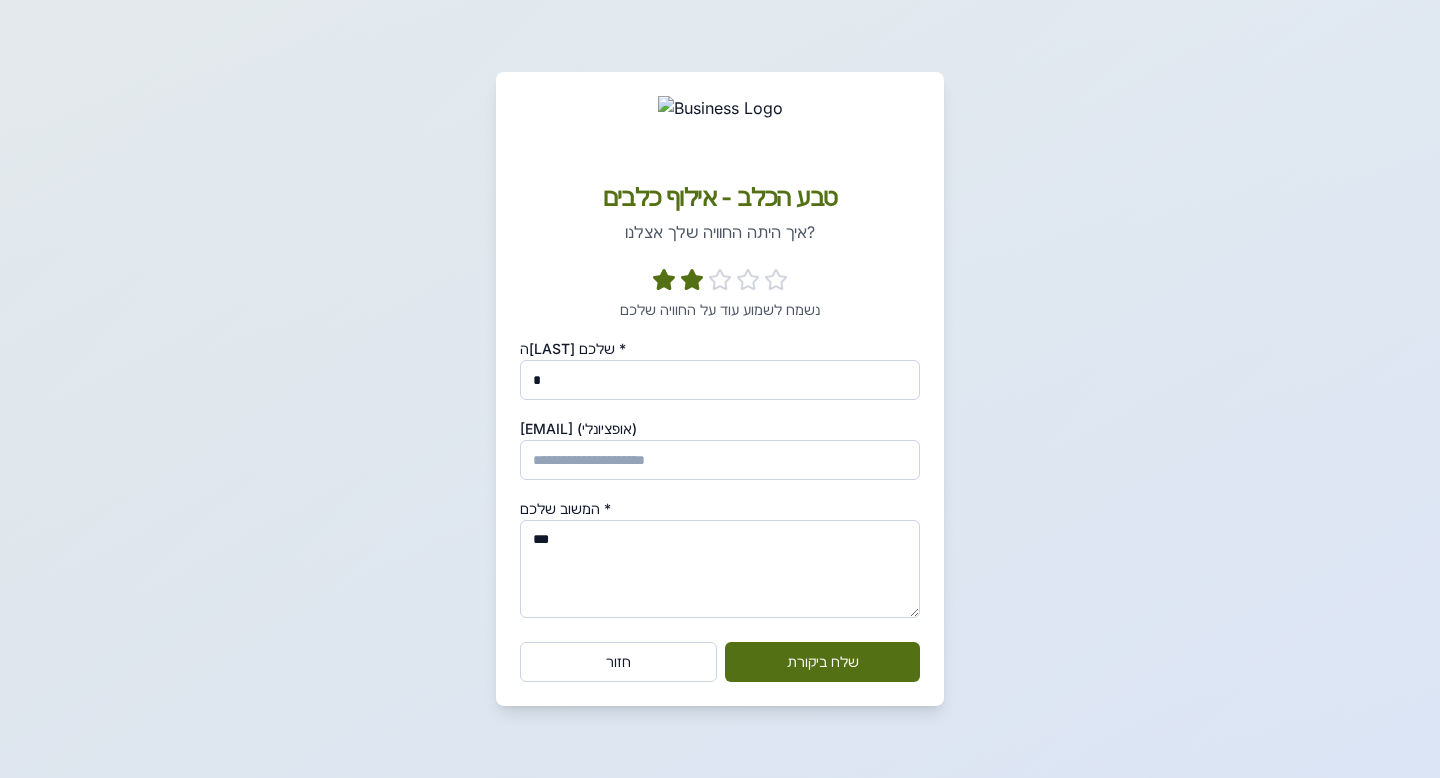 type on "*" 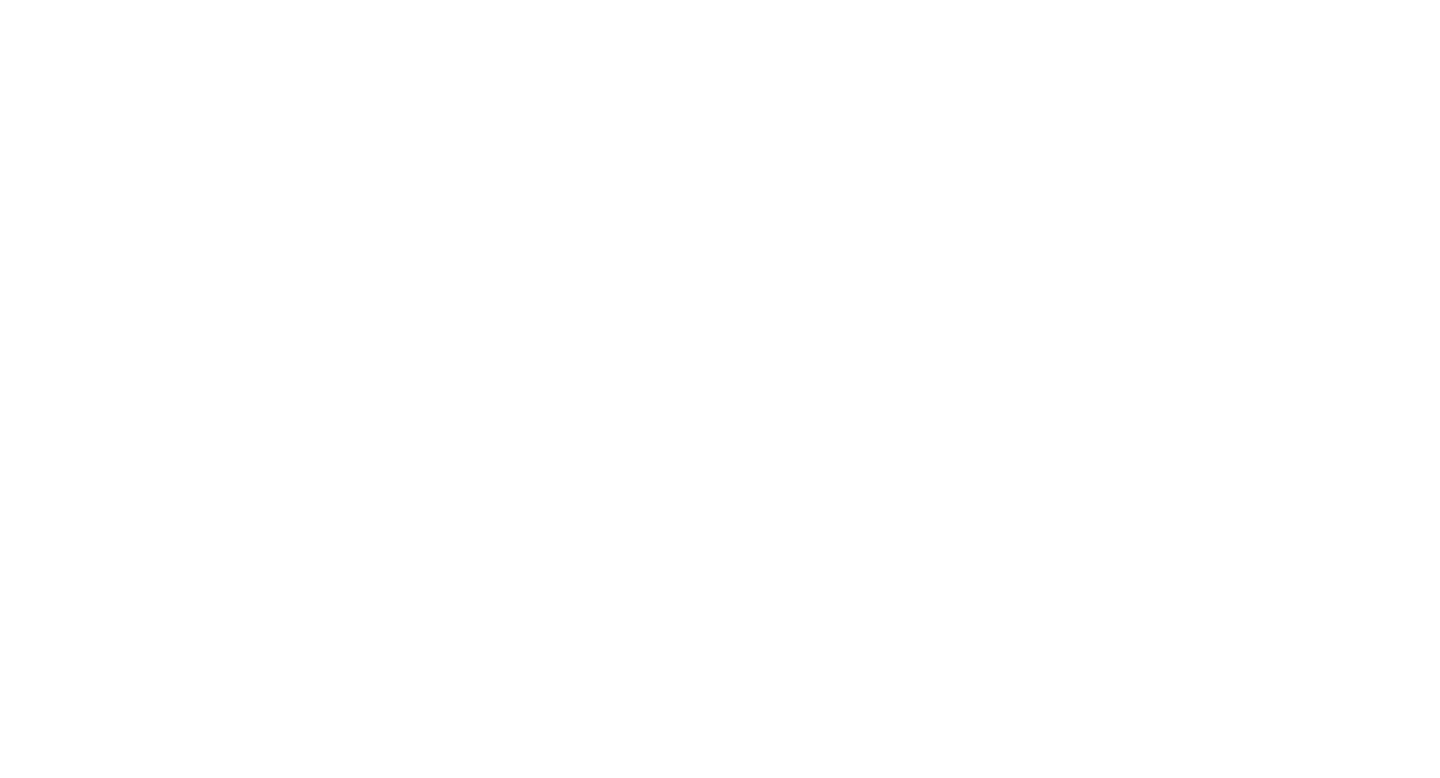 scroll, scrollTop: 0, scrollLeft: 0, axis: both 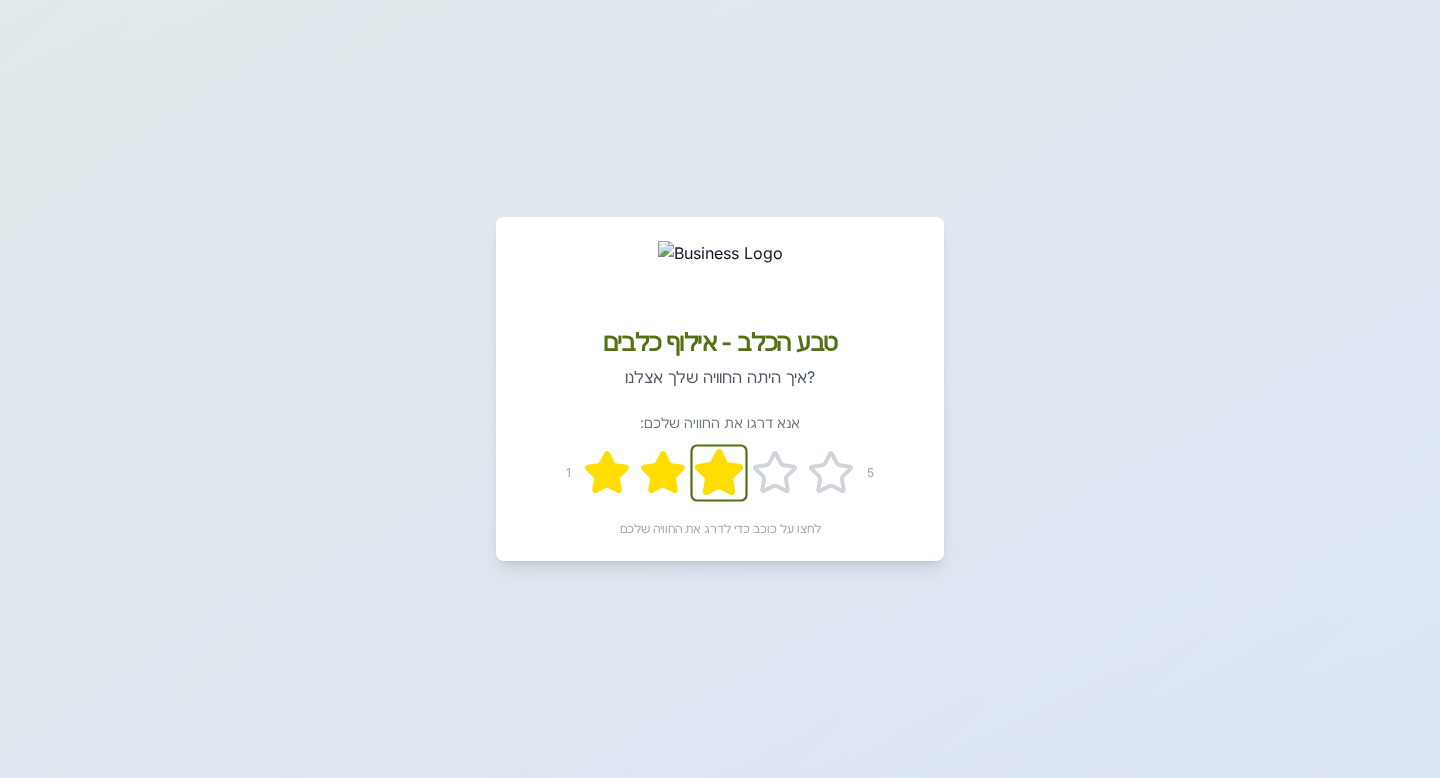 click at bounding box center [607, 472] 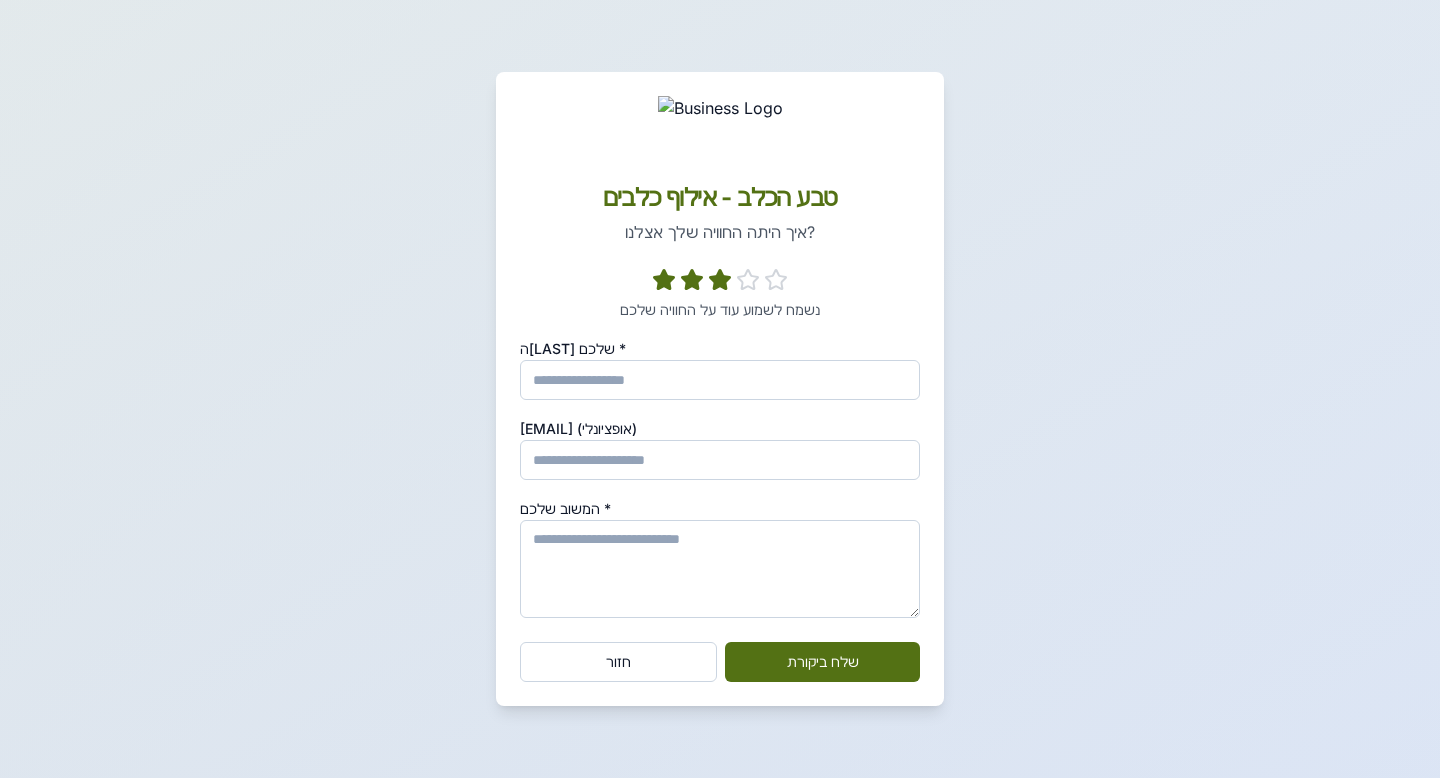 click on "[NAME] *" at bounding box center [720, 380] 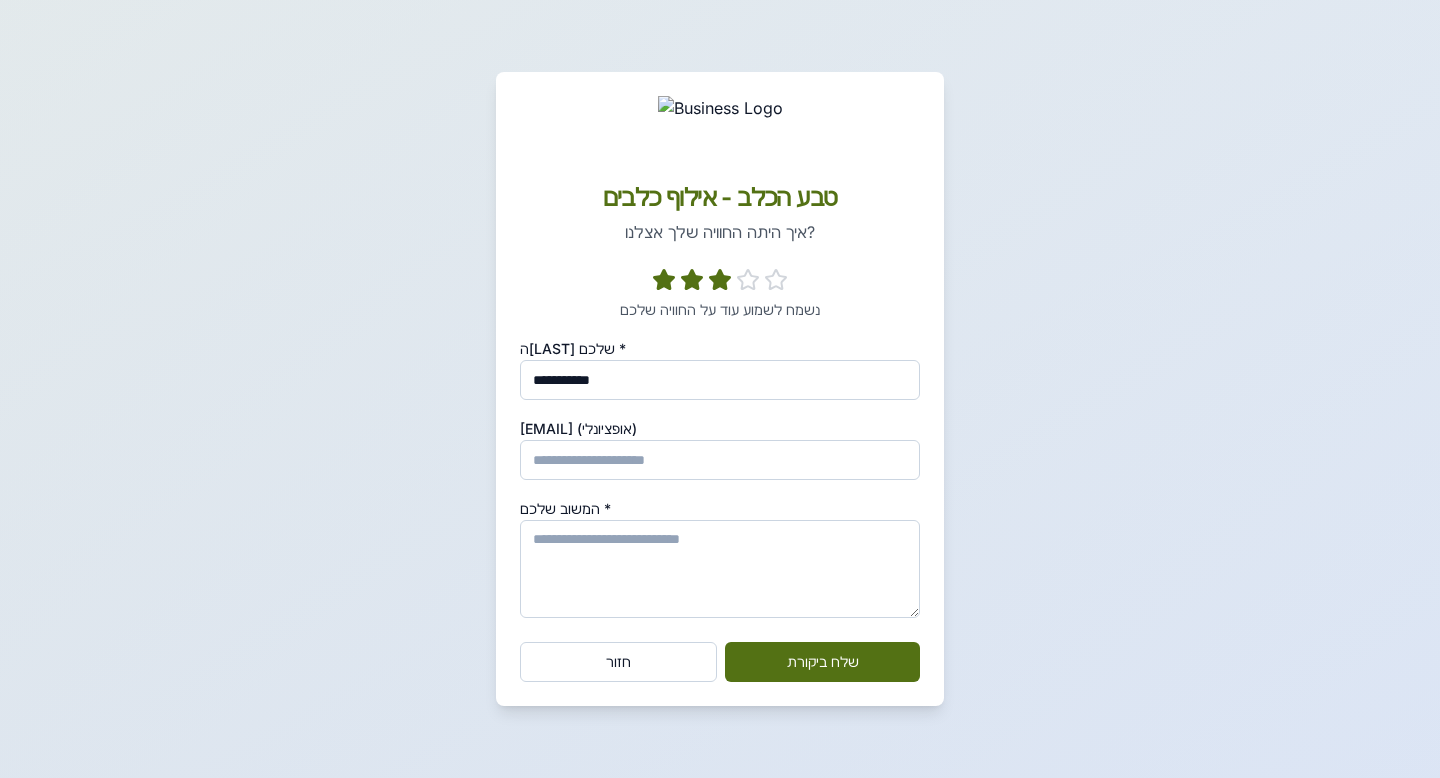 click on "המשוב שלכם *" at bounding box center [720, 569] 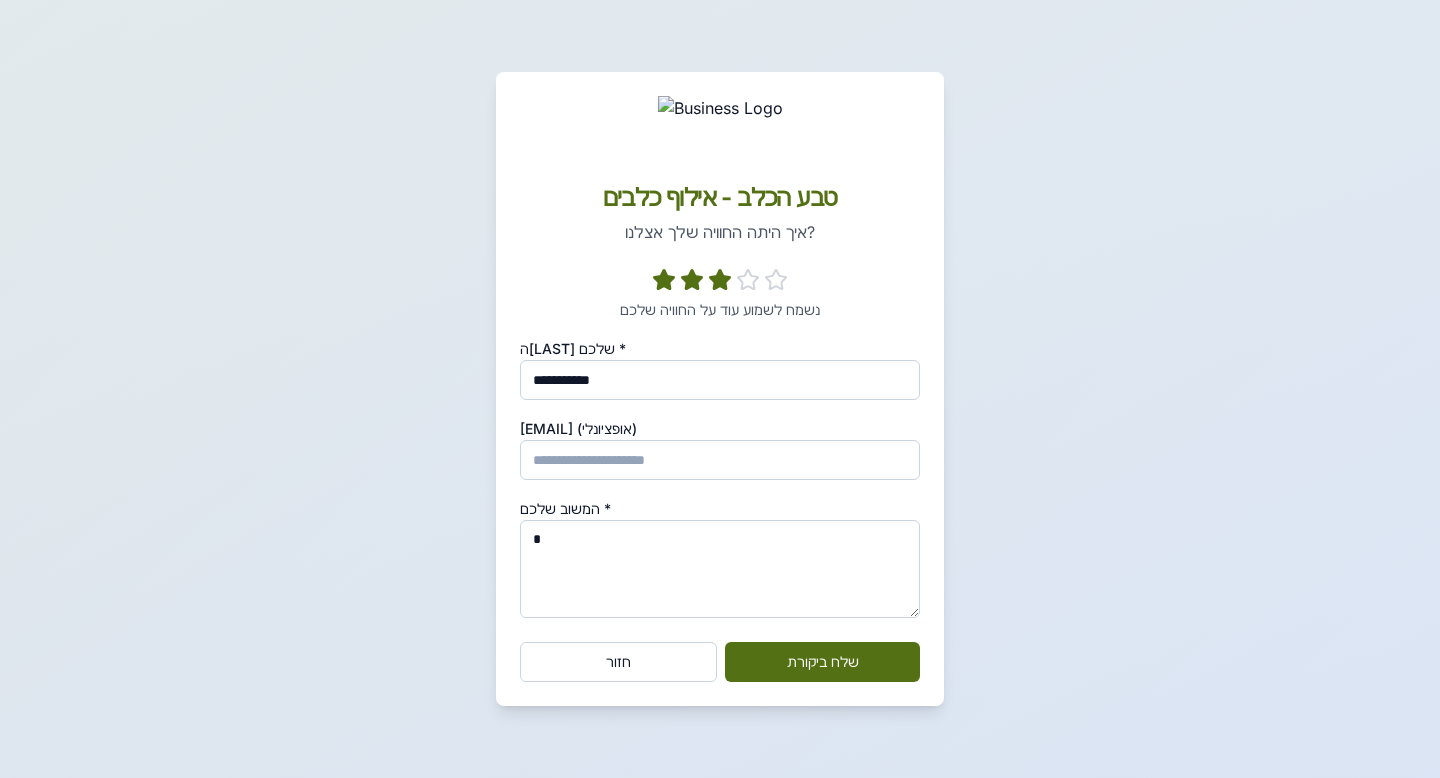 type on "*" 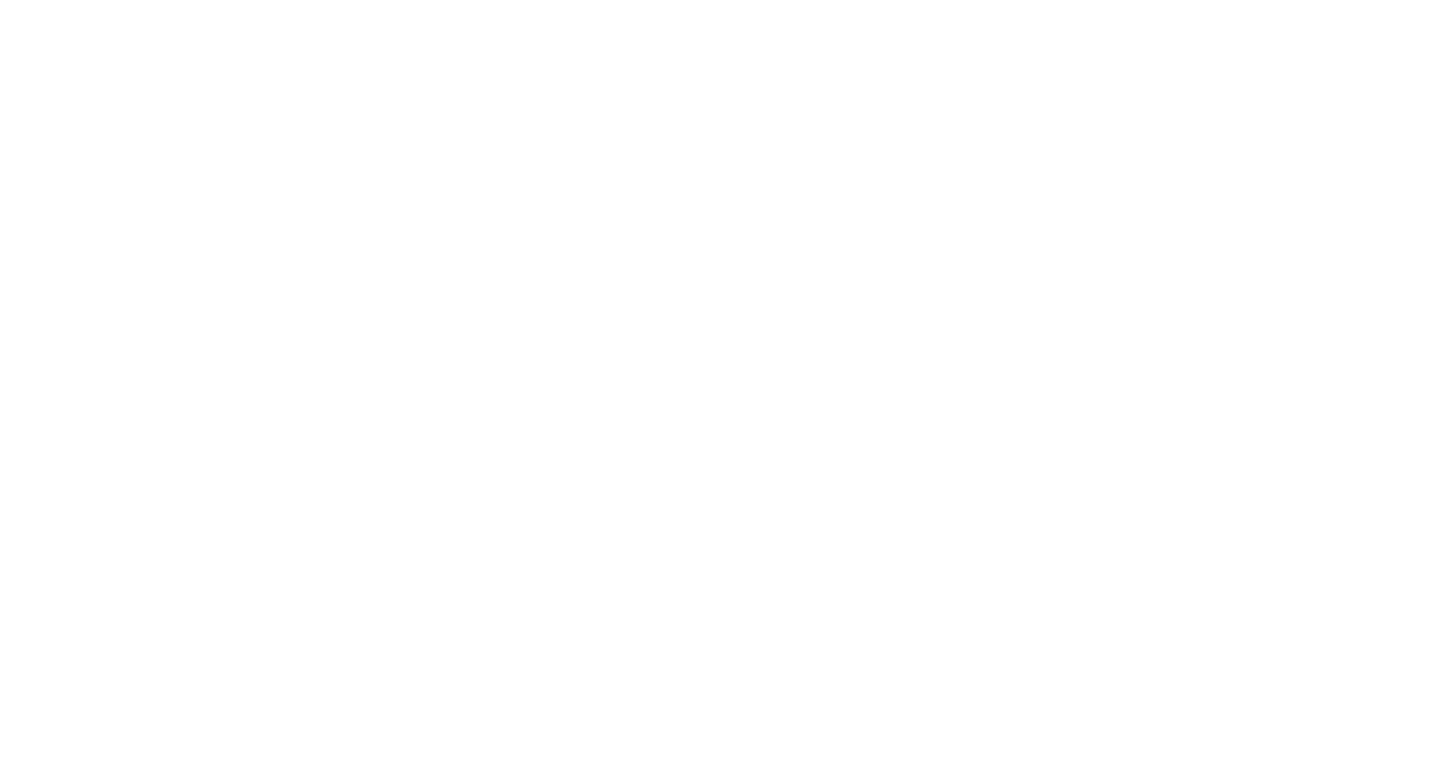scroll, scrollTop: 0, scrollLeft: 0, axis: both 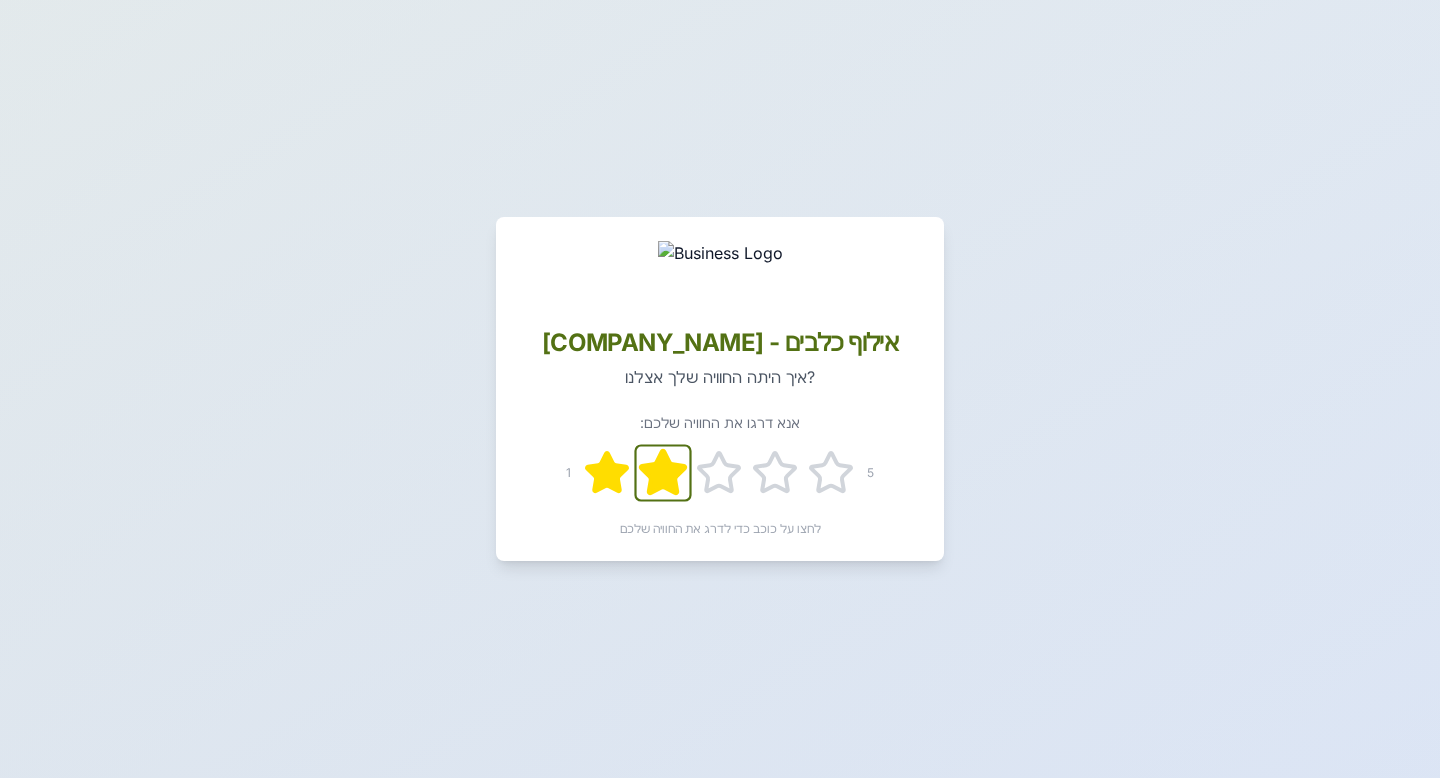 click at bounding box center (607, 472) 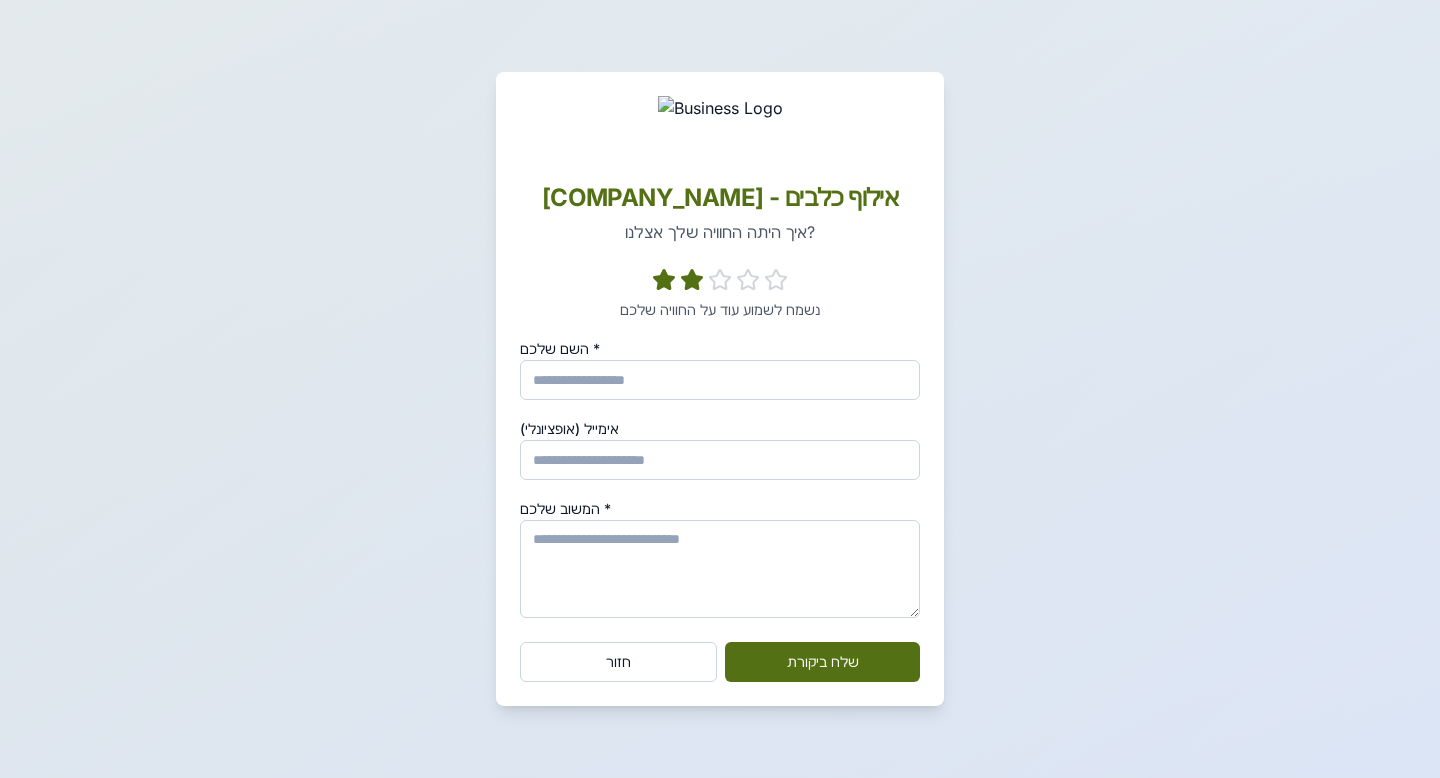 click on "[NAME] *" at bounding box center [720, 380] 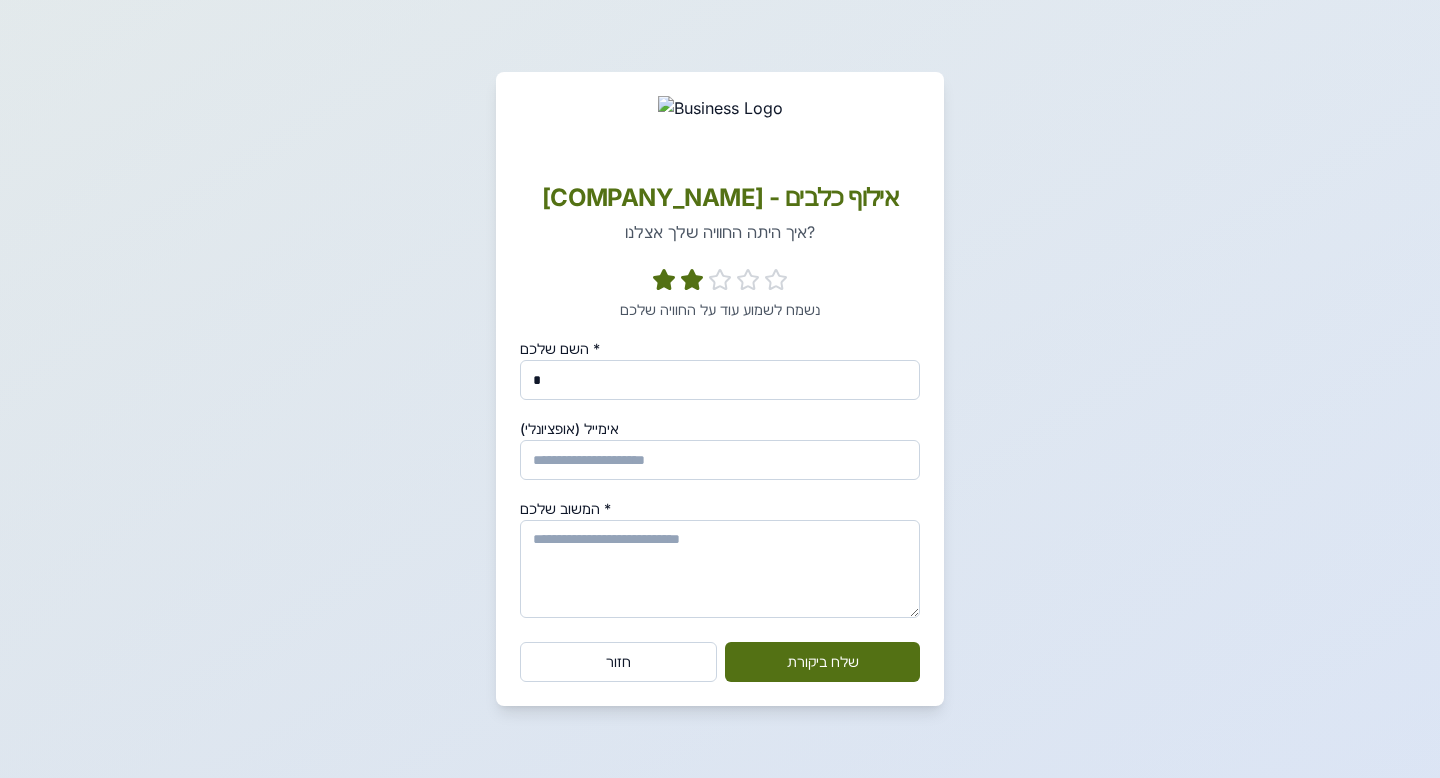 type on "*" 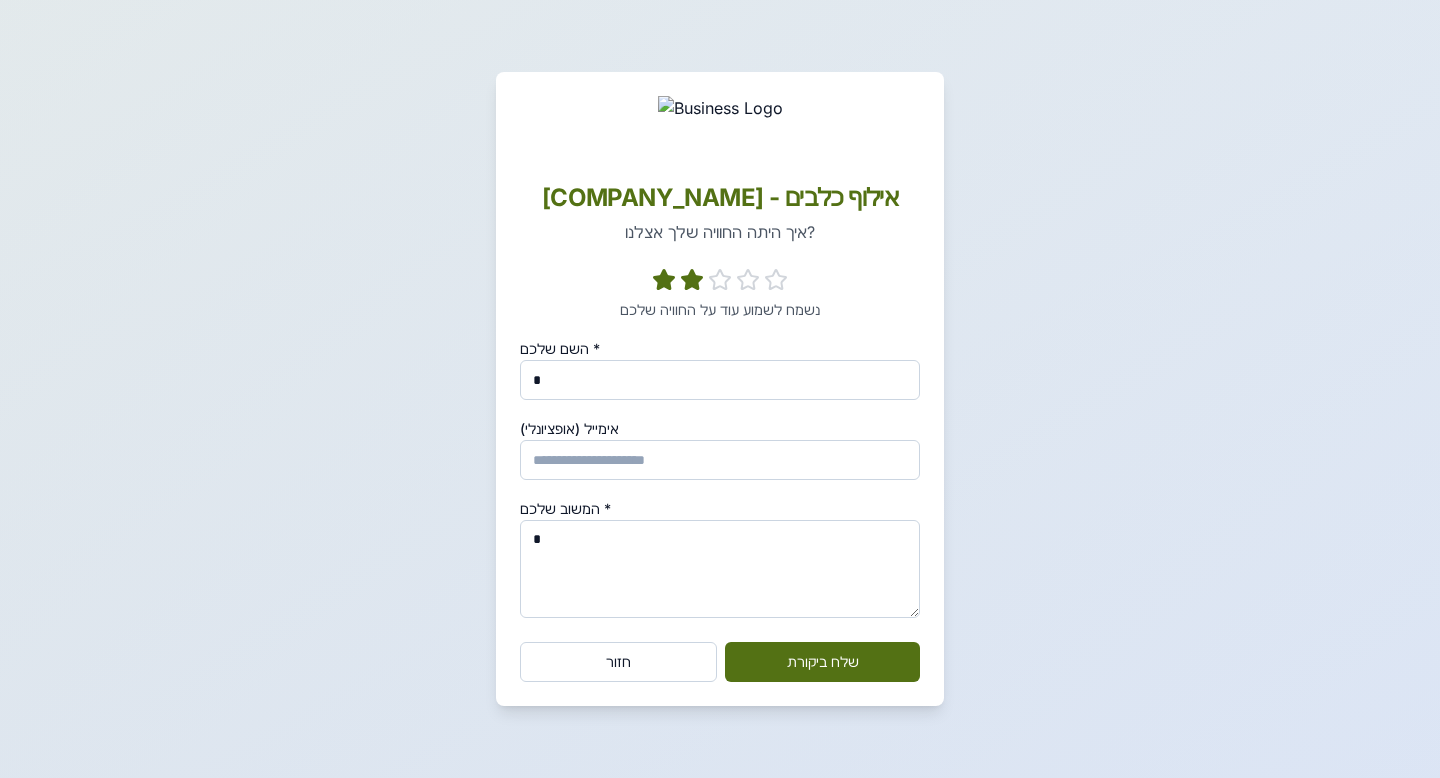 type on "*" 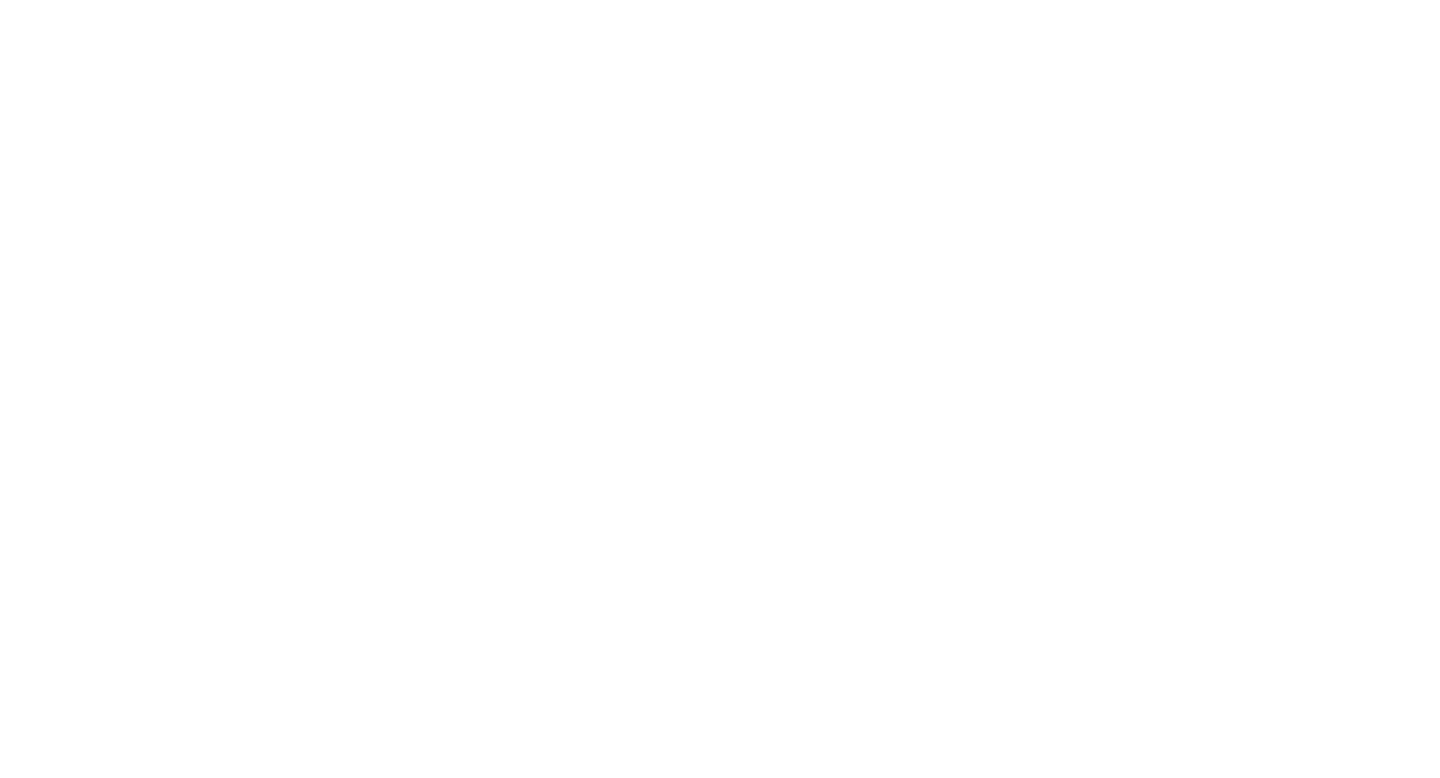 scroll, scrollTop: 0, scrollLeft: 0, axis: both 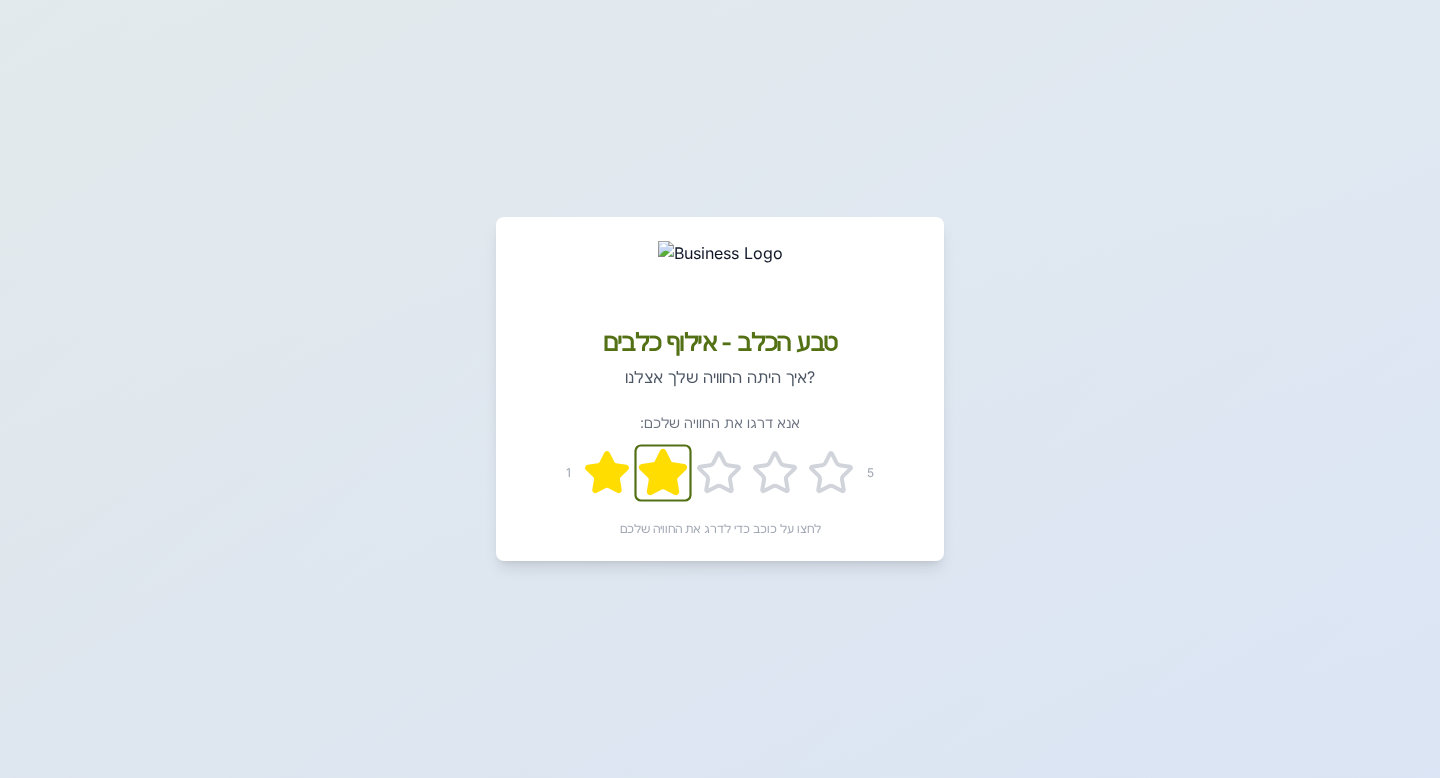 click at bounding box center (607, 472) 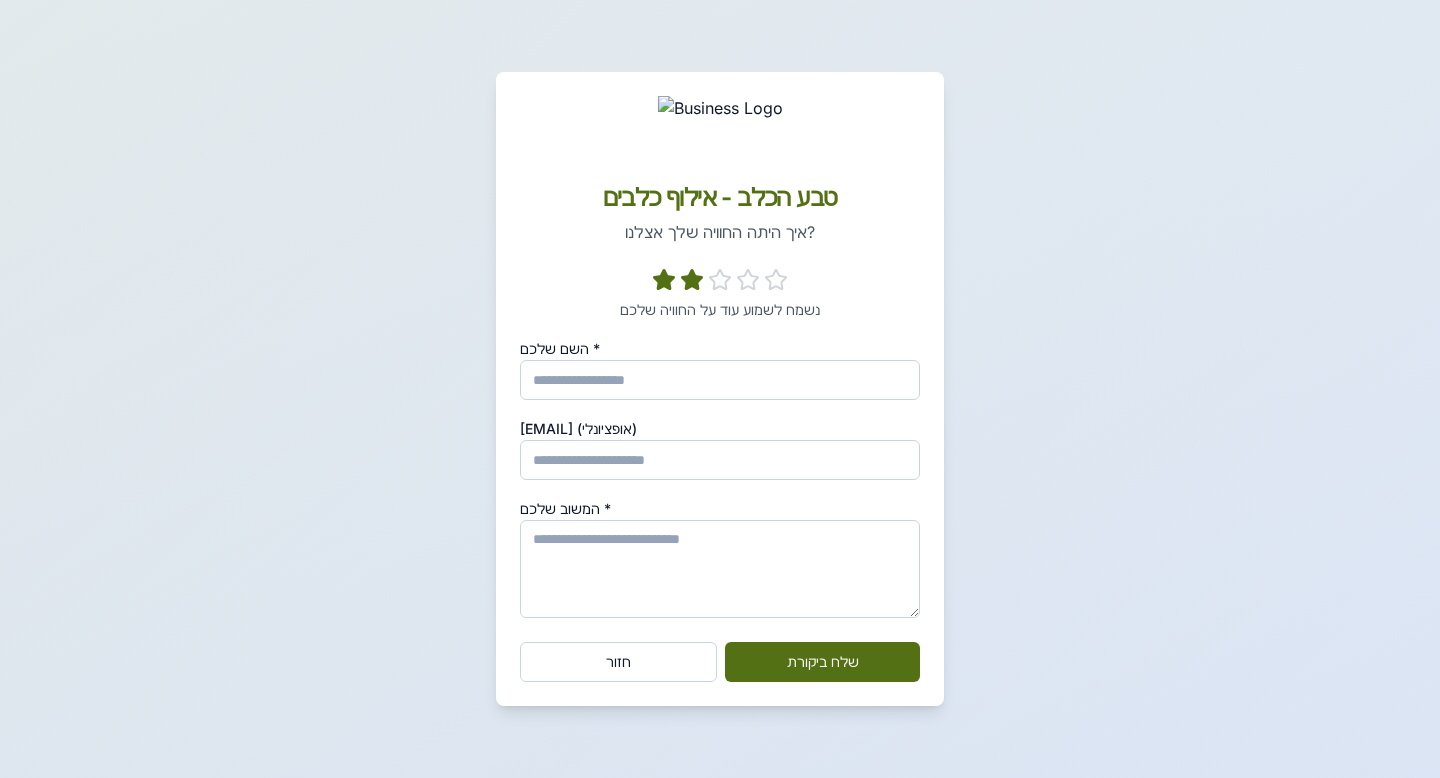 click on "[NAME] *" at bounding box center (720, 380) 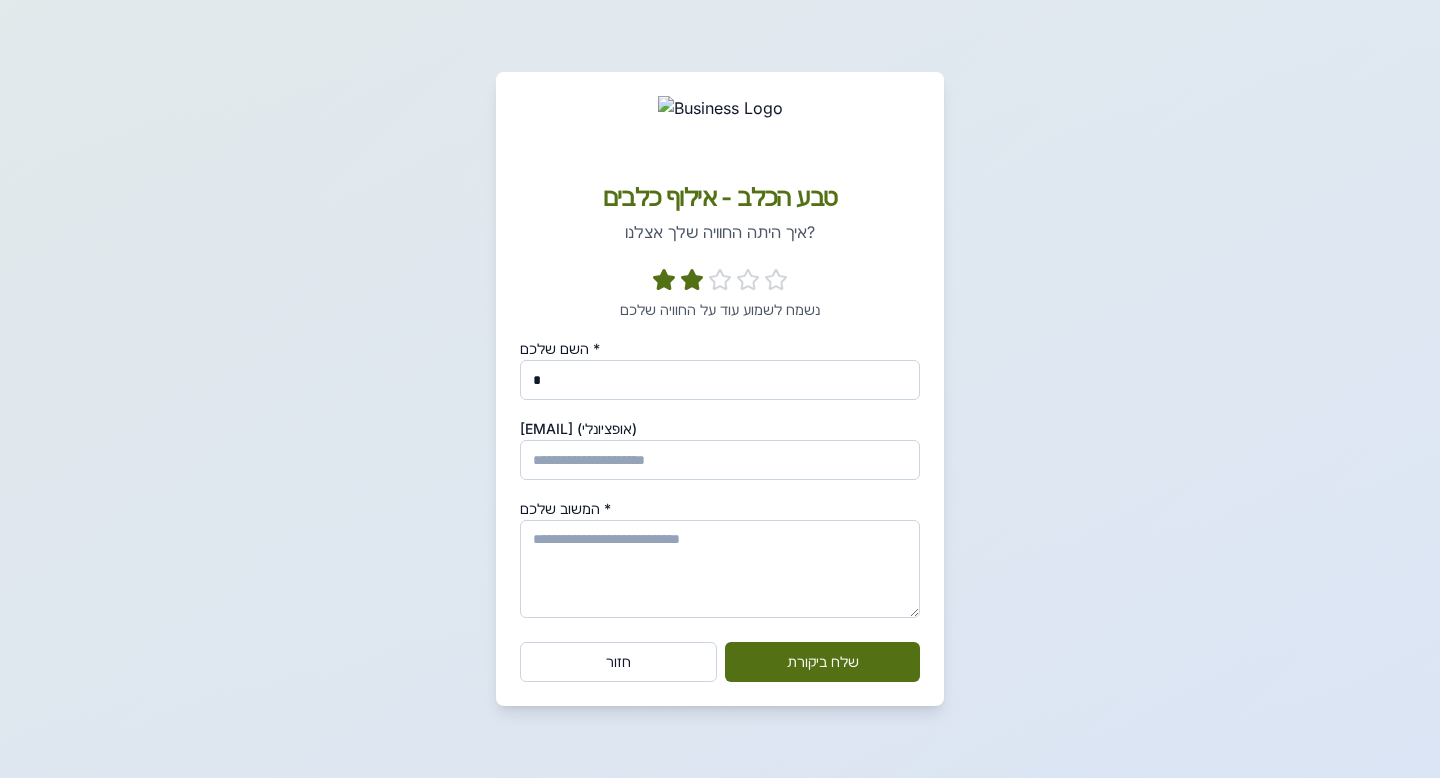type on "*" 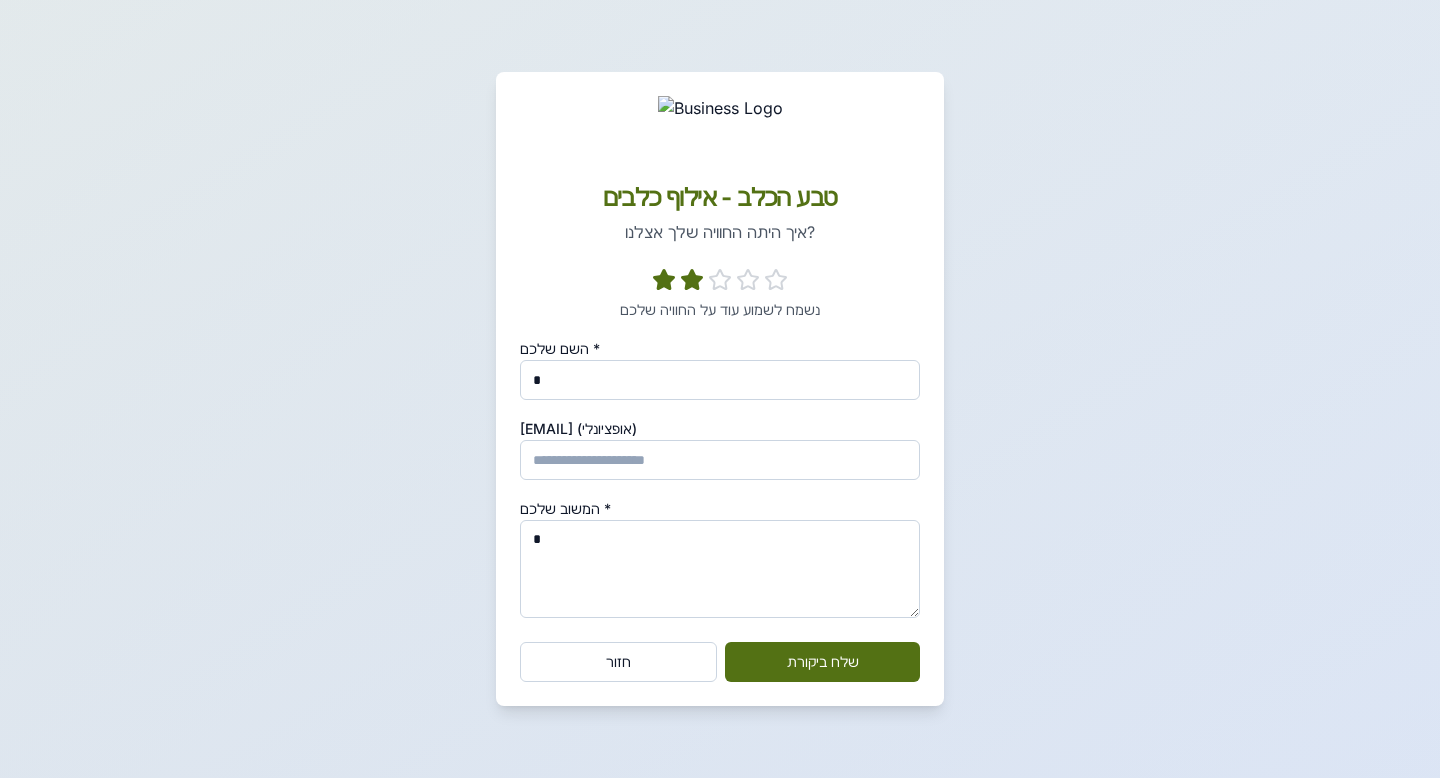 type on "*" 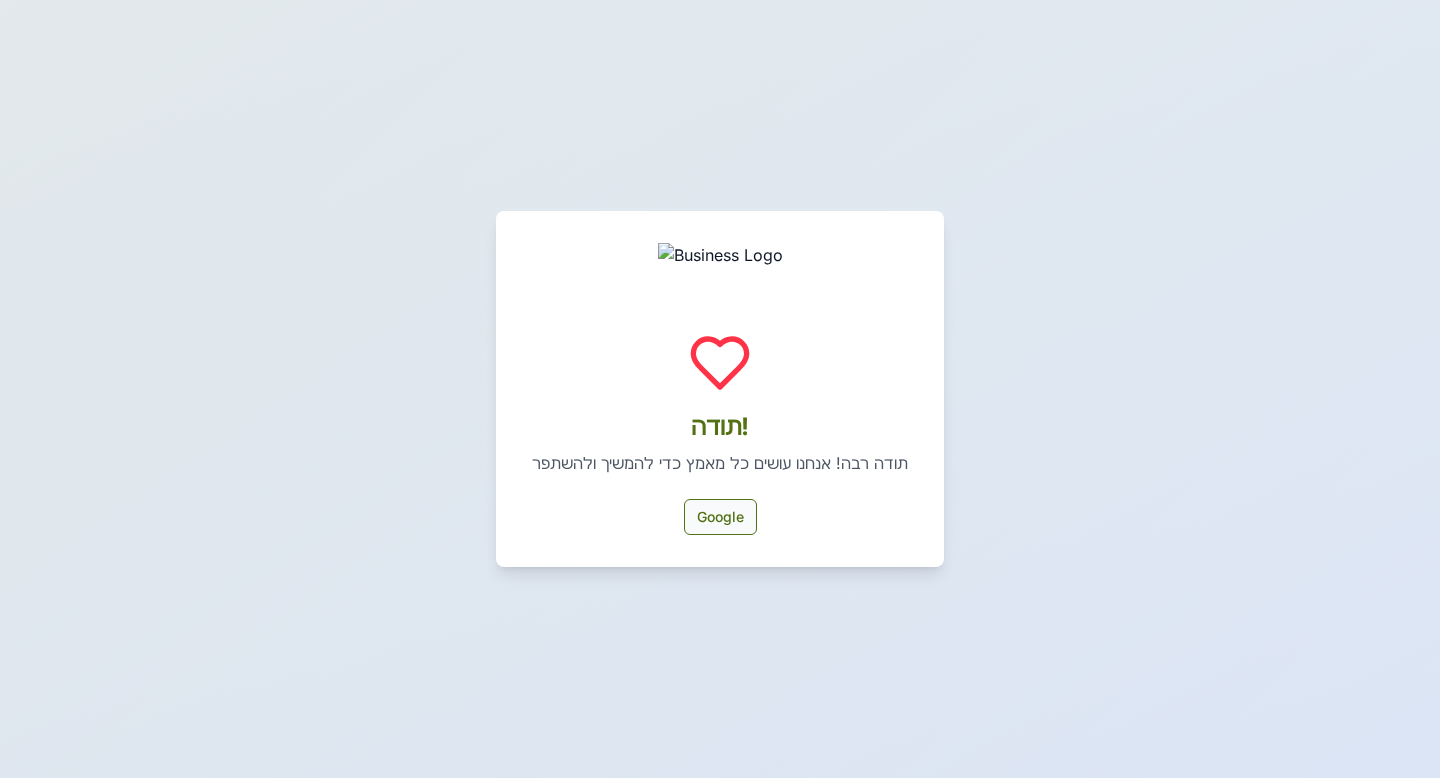 click on "Google" at bounding box center (720, 517) 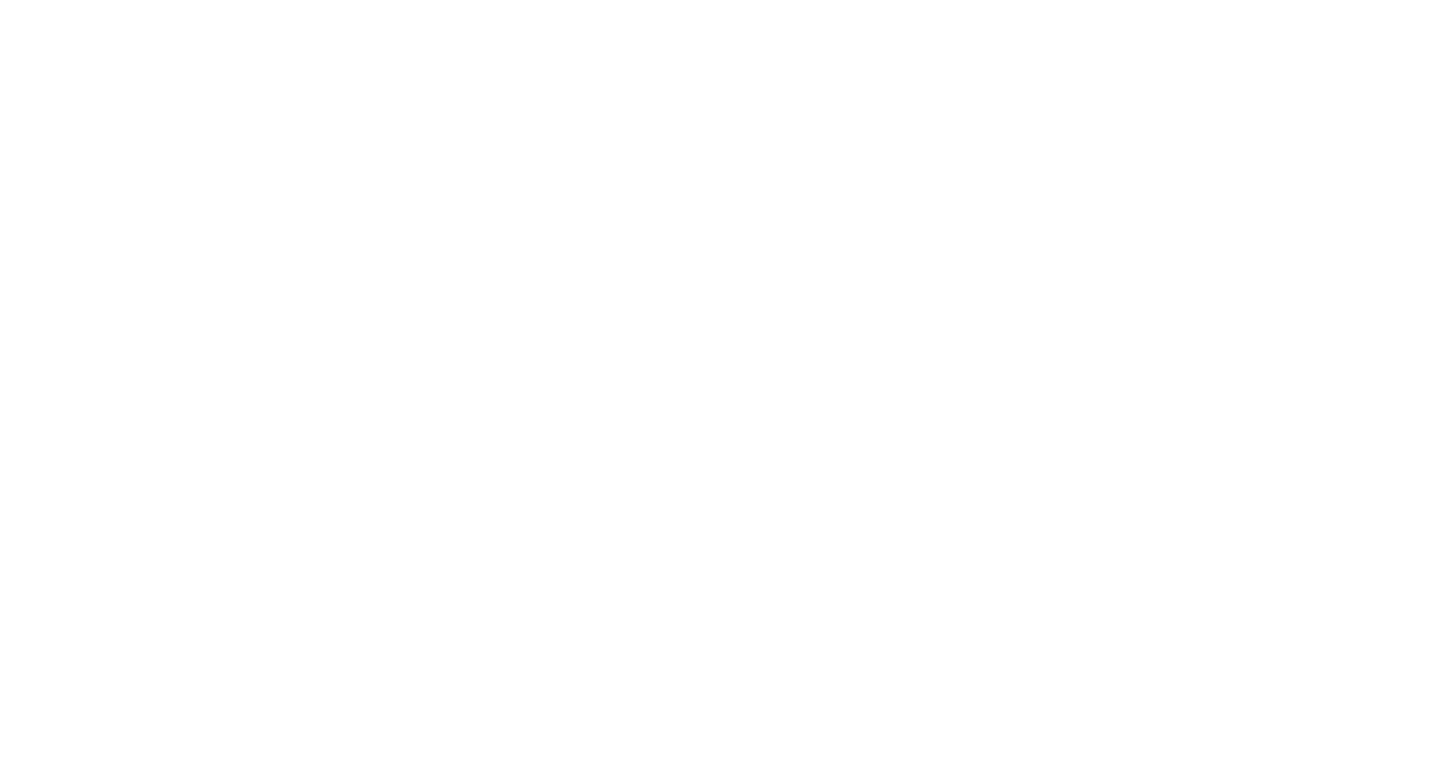 scroll, scrollTop: 0, scrollLeft: 0, axis: both 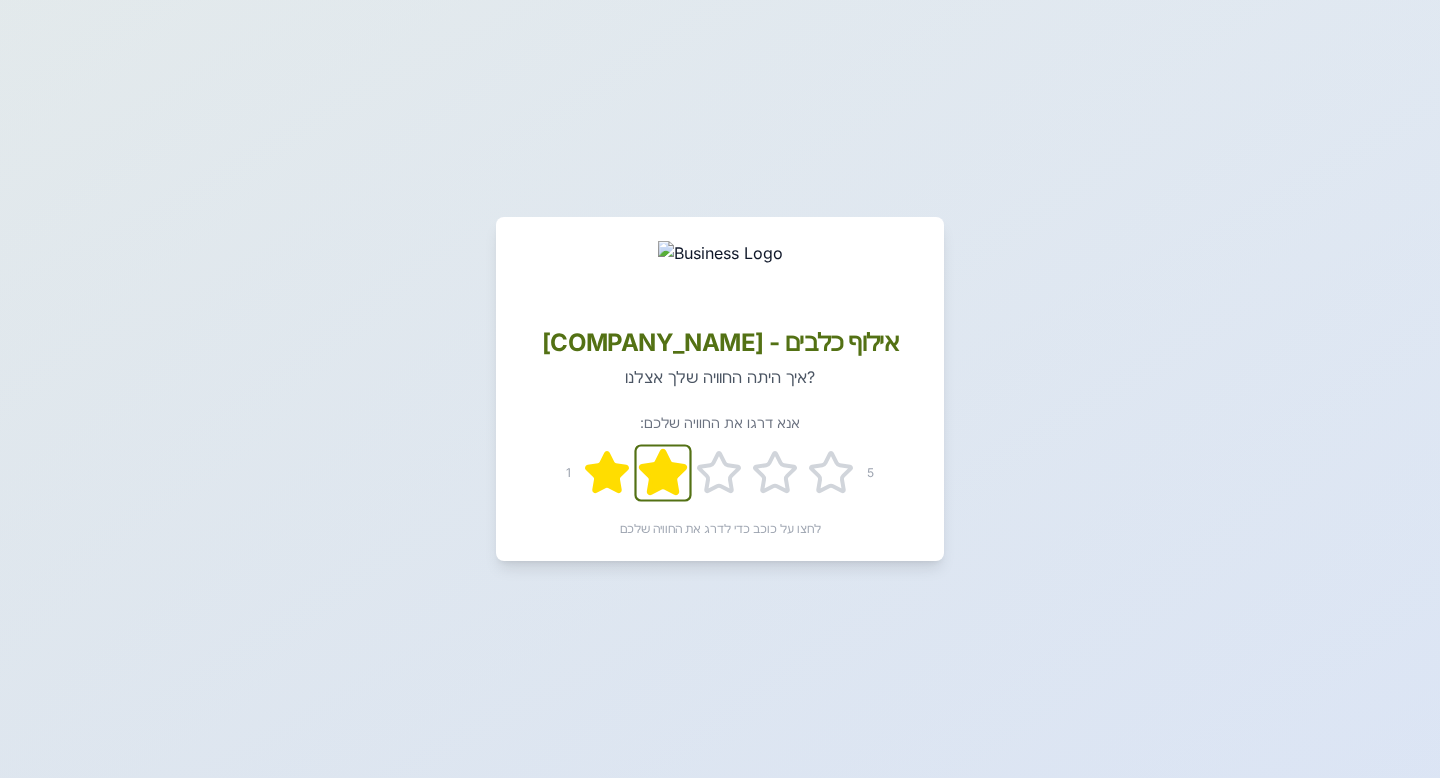 click at bounding box center [613, 472] 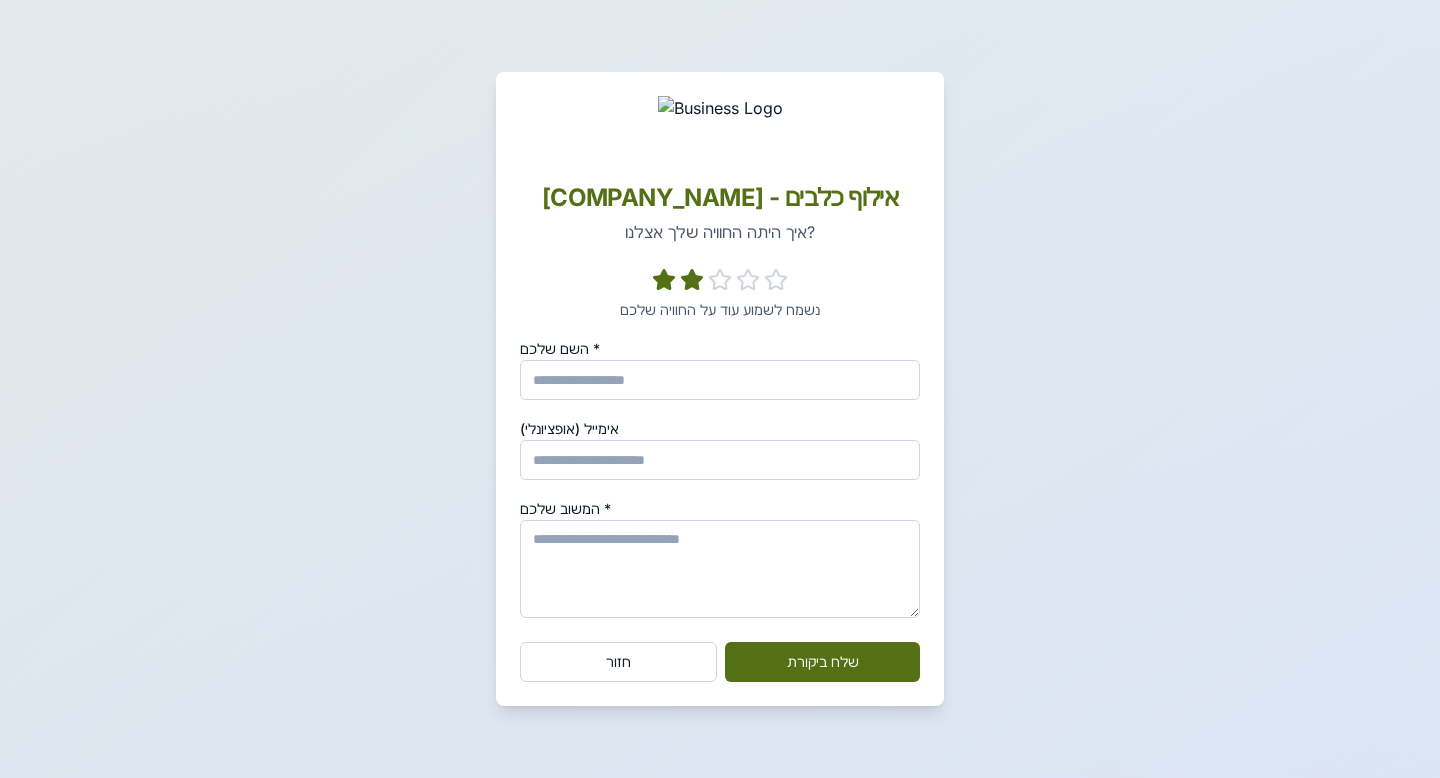 click on "[NAME] *" at bounding box center (720, 380) 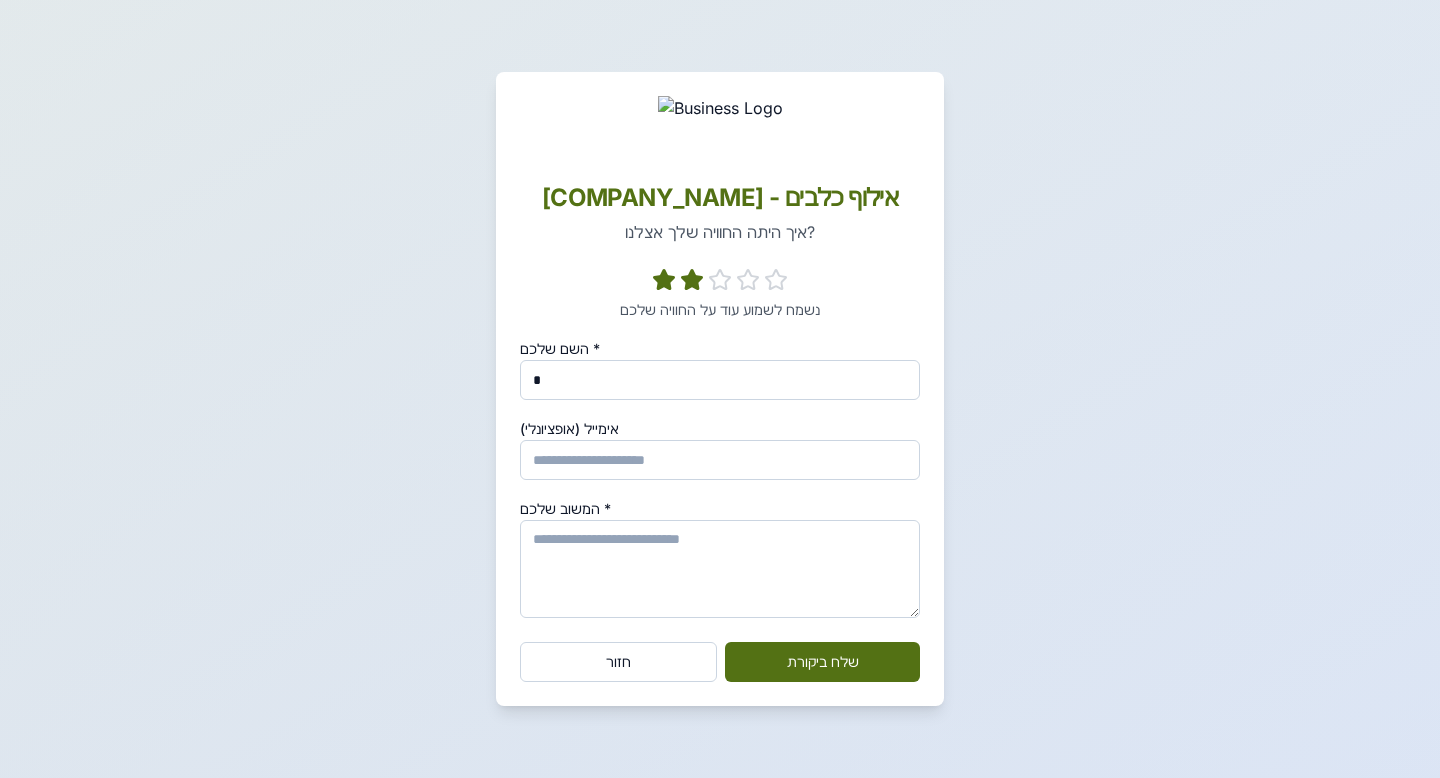 type on "*" 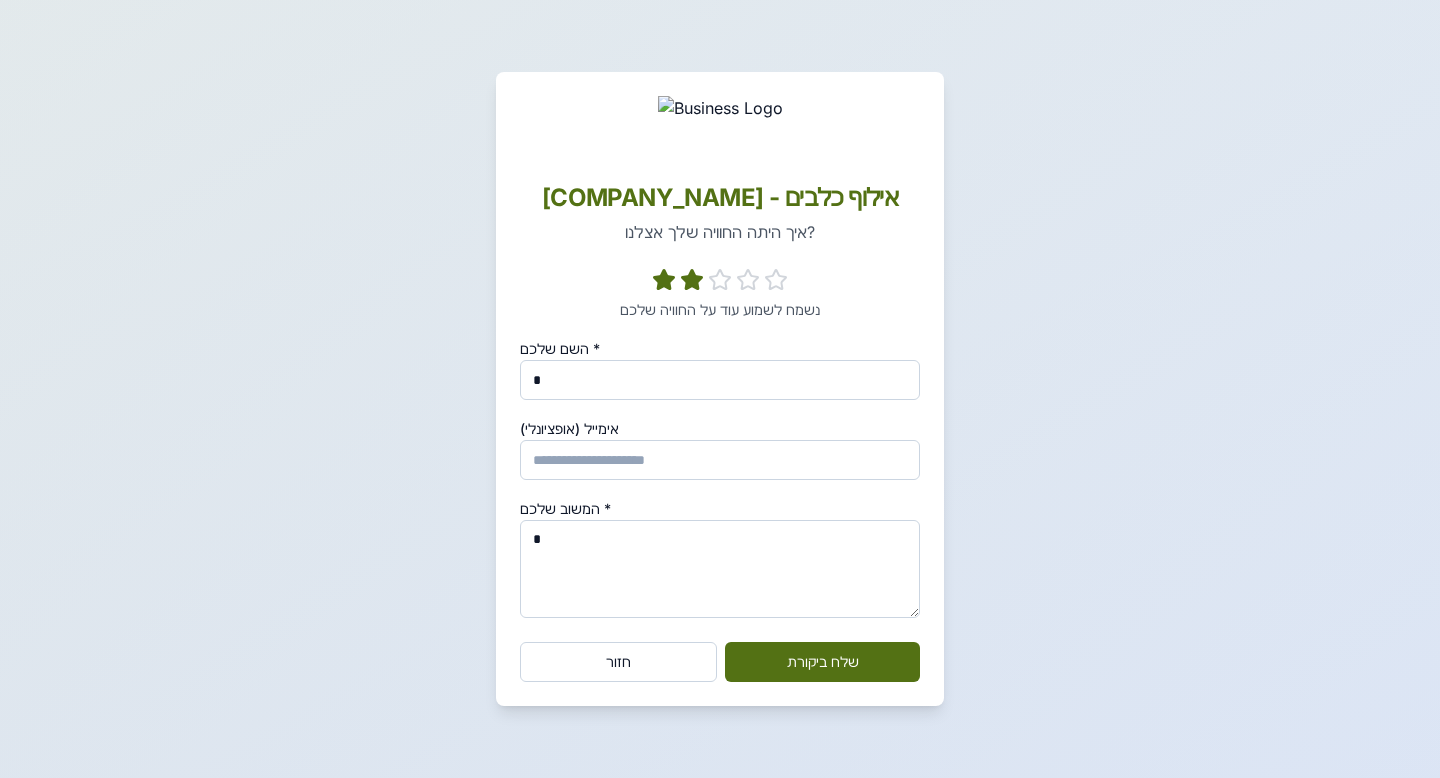 type on "*" 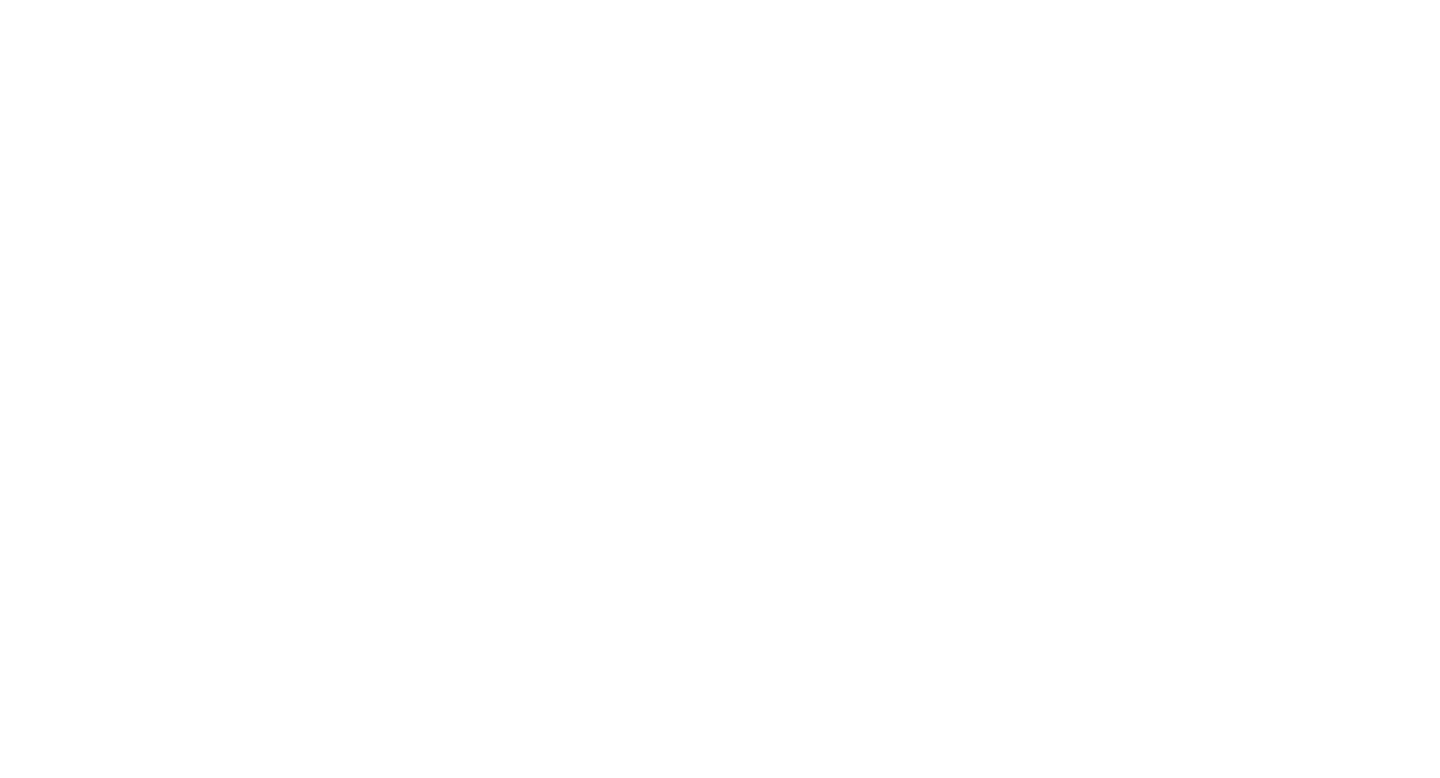 scroll, scrollTop: 0, scrollLeft: 0, axis: both 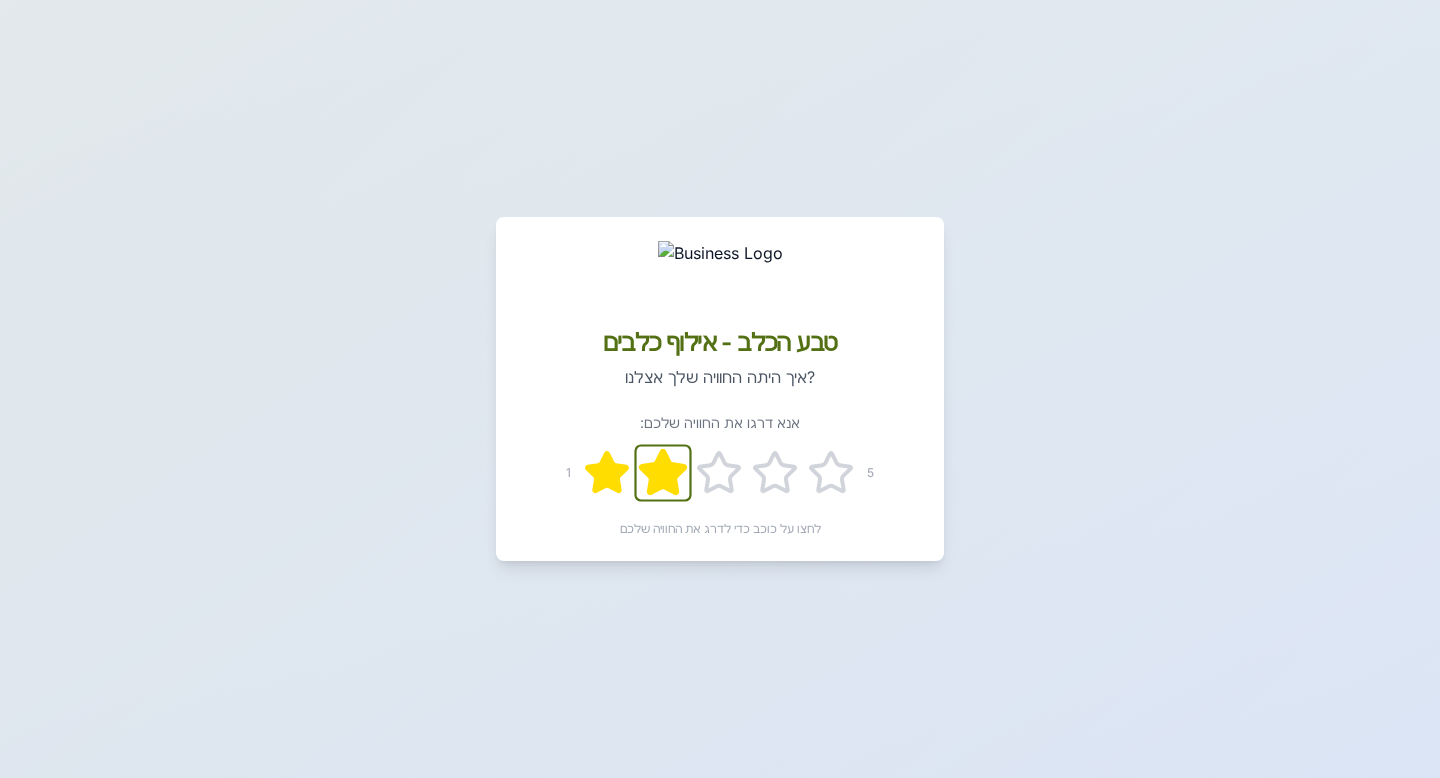 click at bounding box center [607, 472] 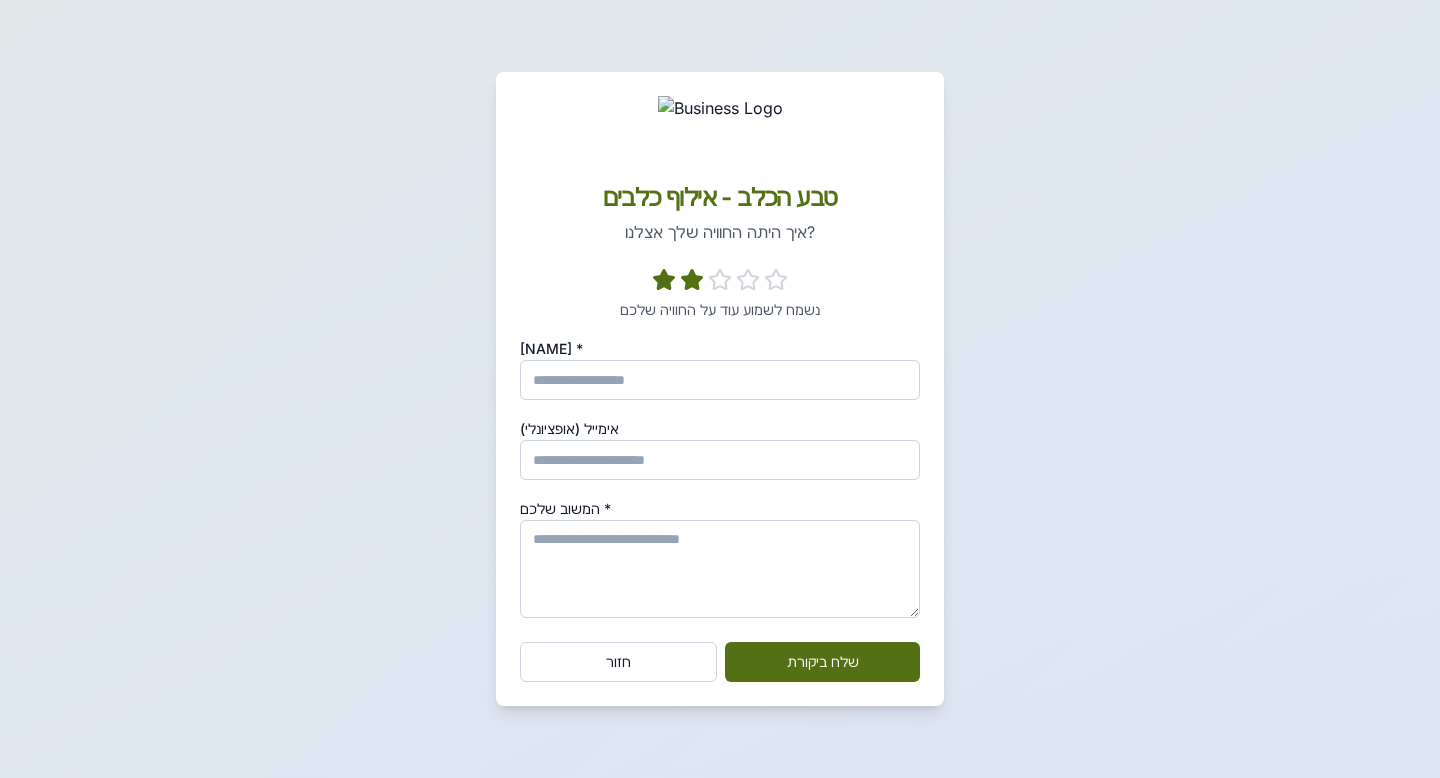 click on "[NAME] *" at bounding box center (720, 380) 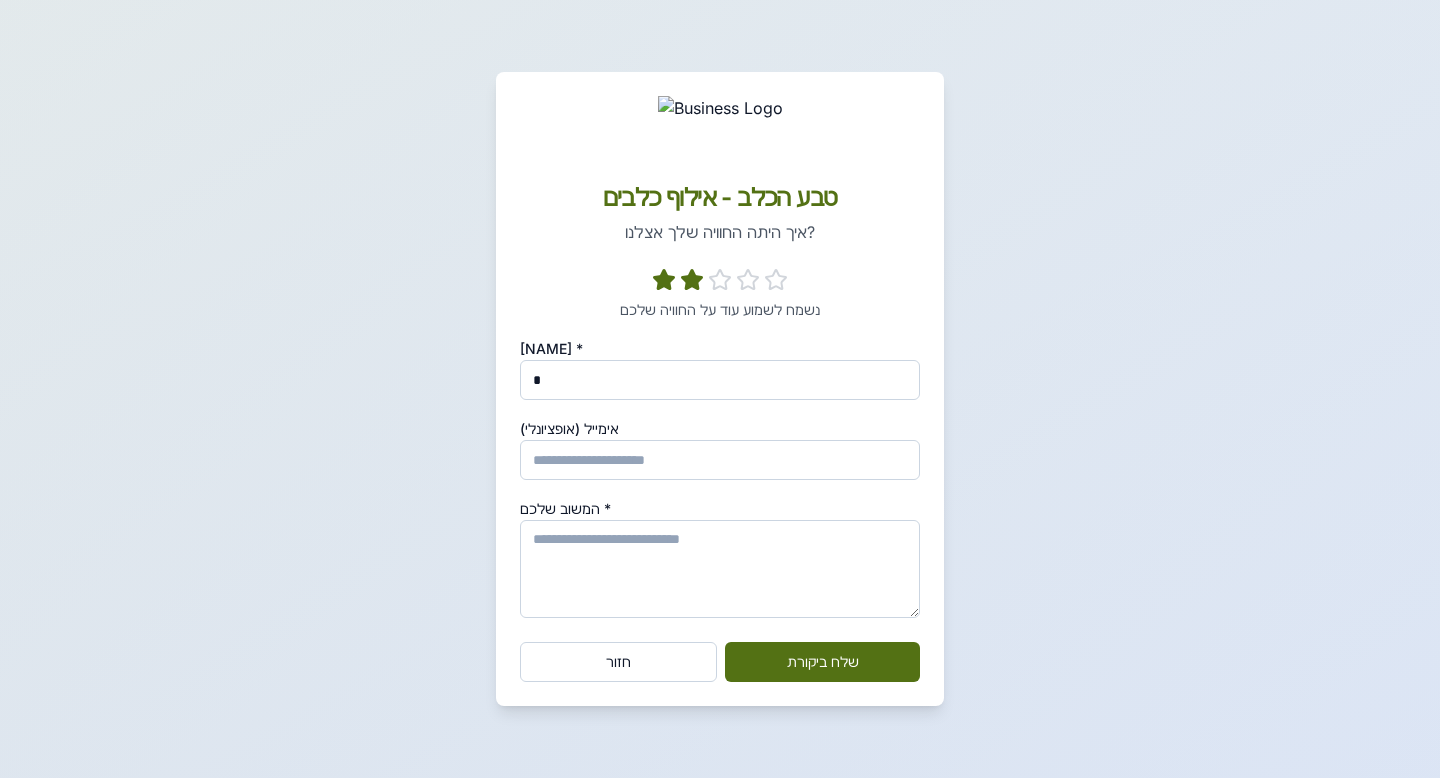 type on "*" 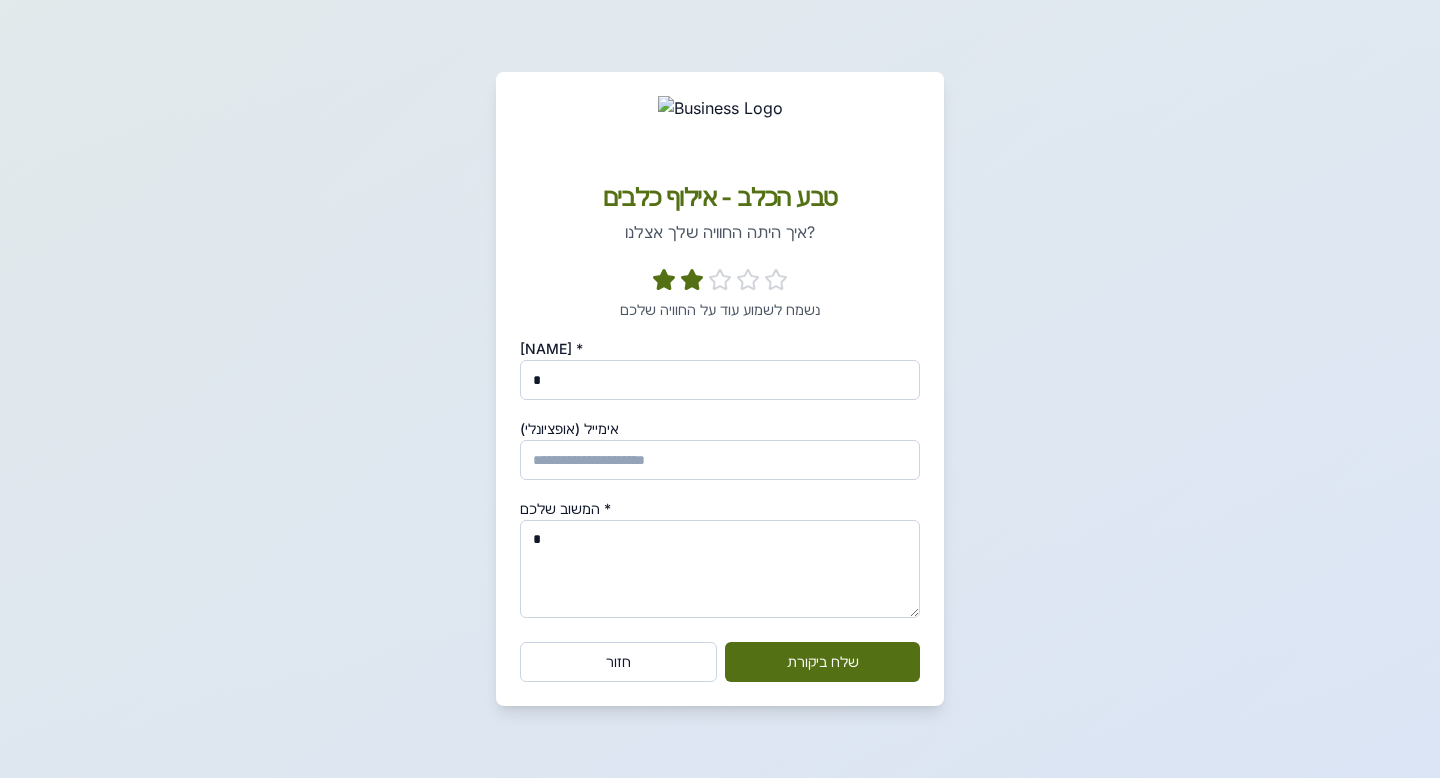 type on "*" 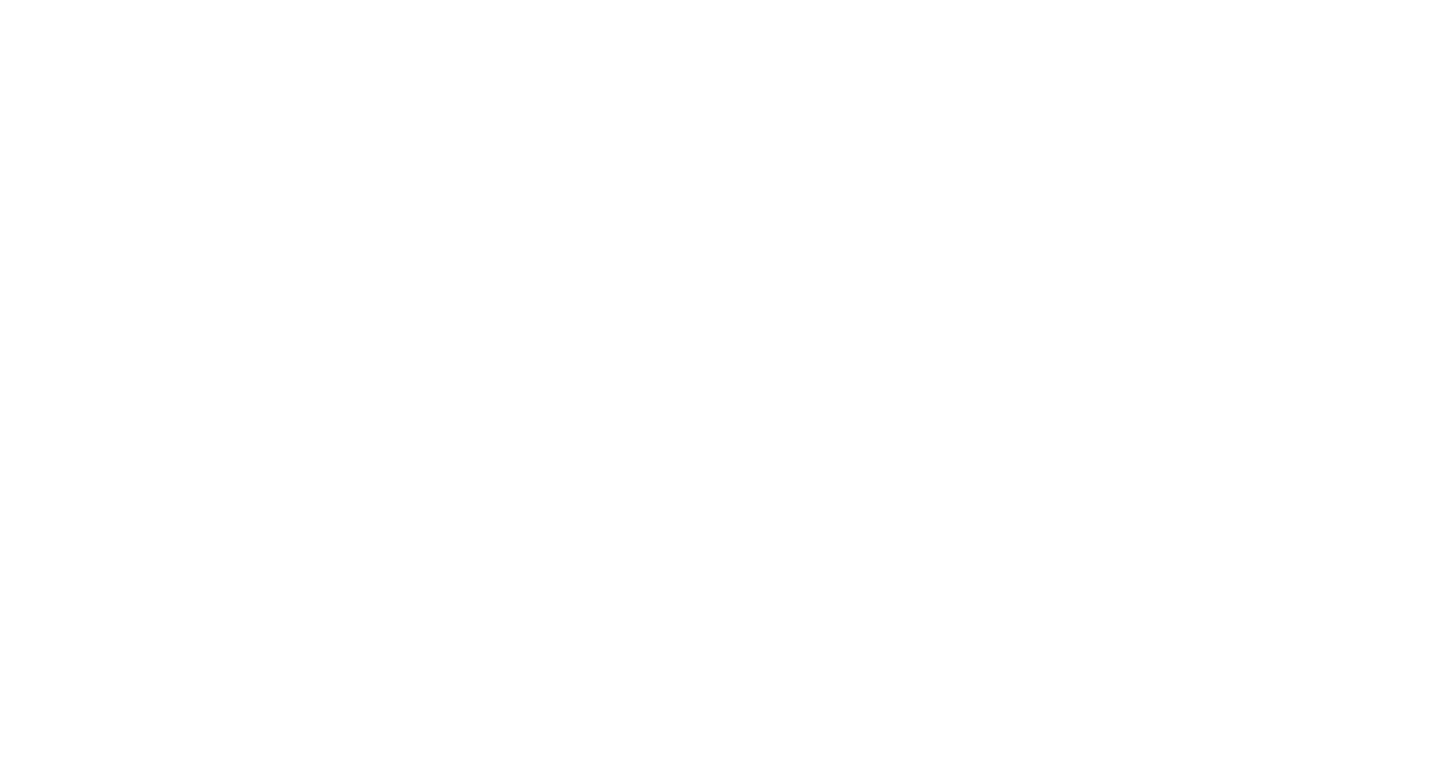 scroll, scrollTop: 0, scrollLeft: 0, axis: both 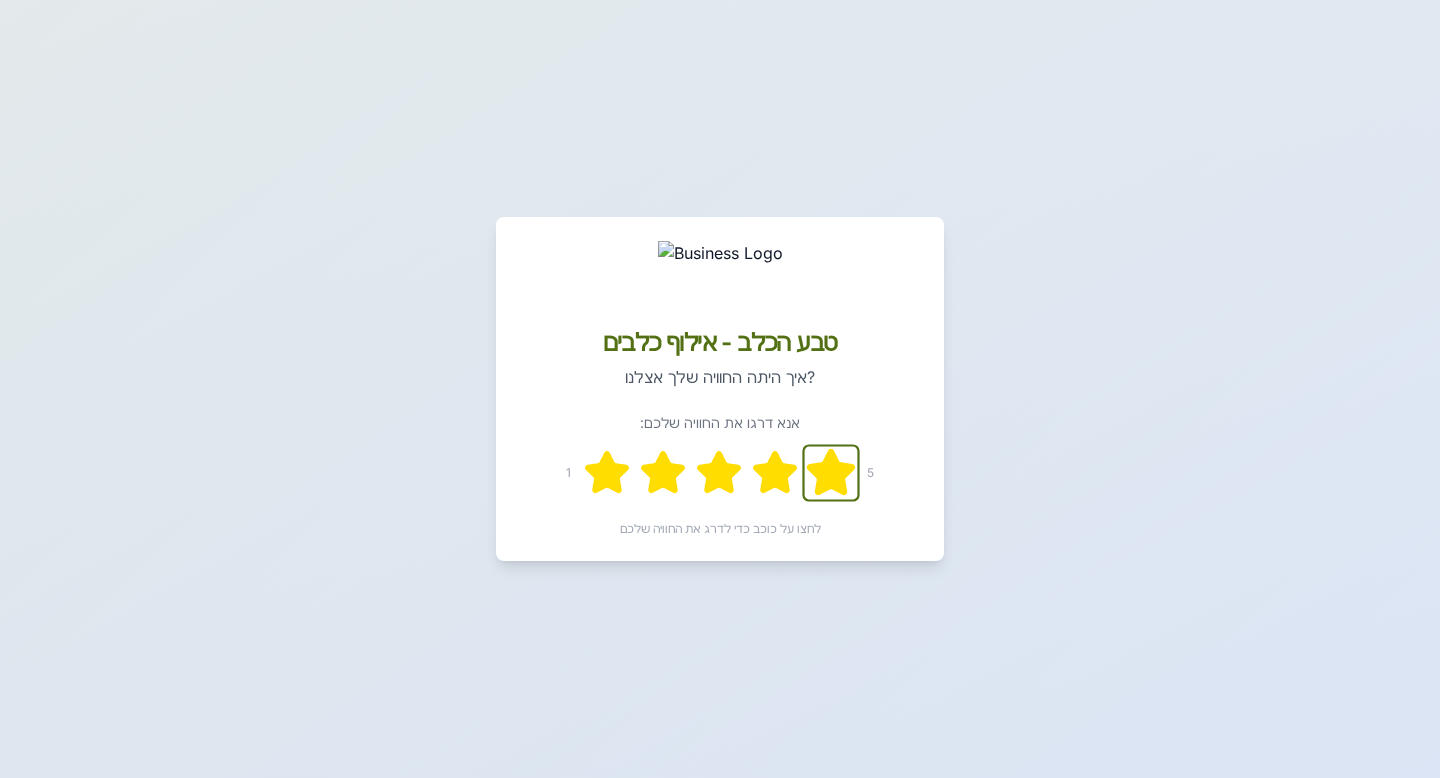 click at bounding box center (607, 472) 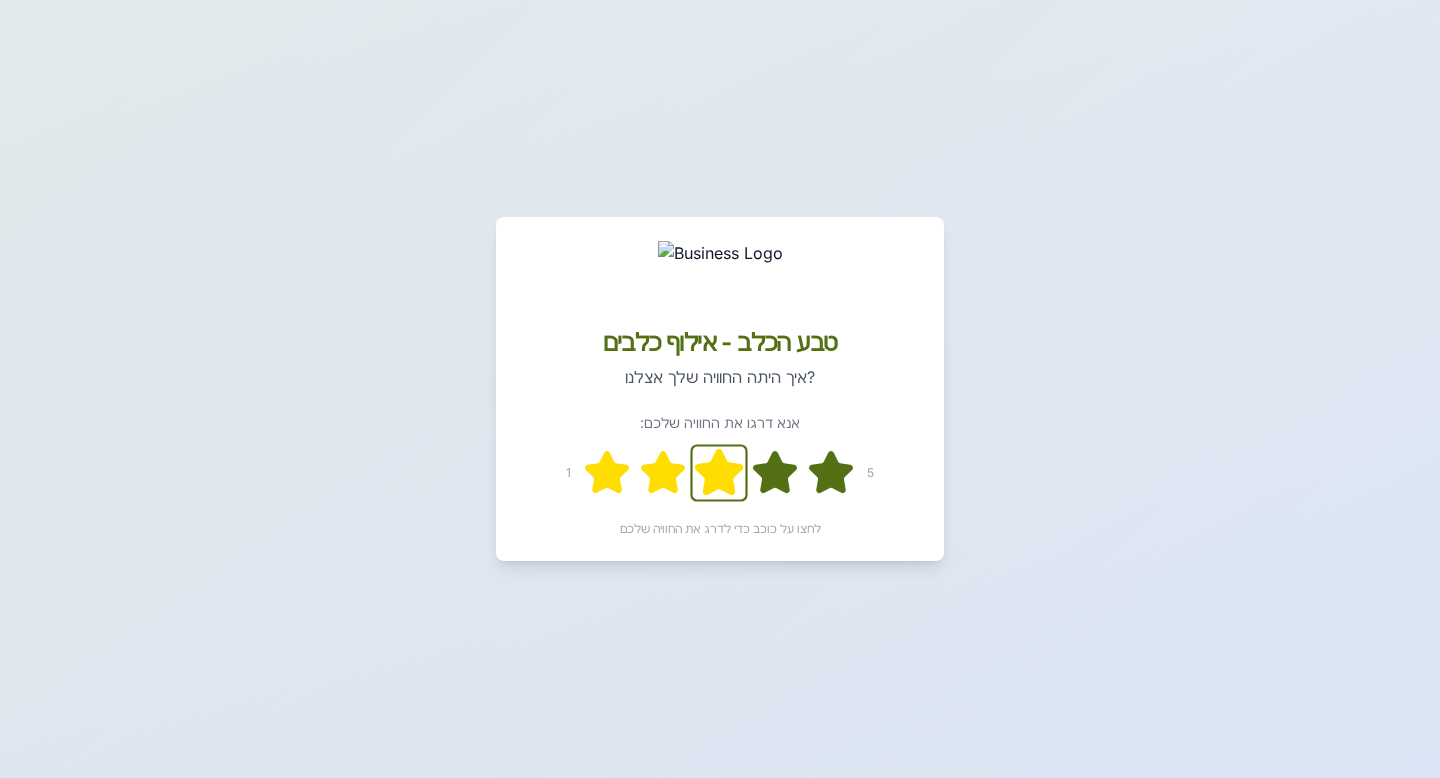 click at bounding box center [607, 472] 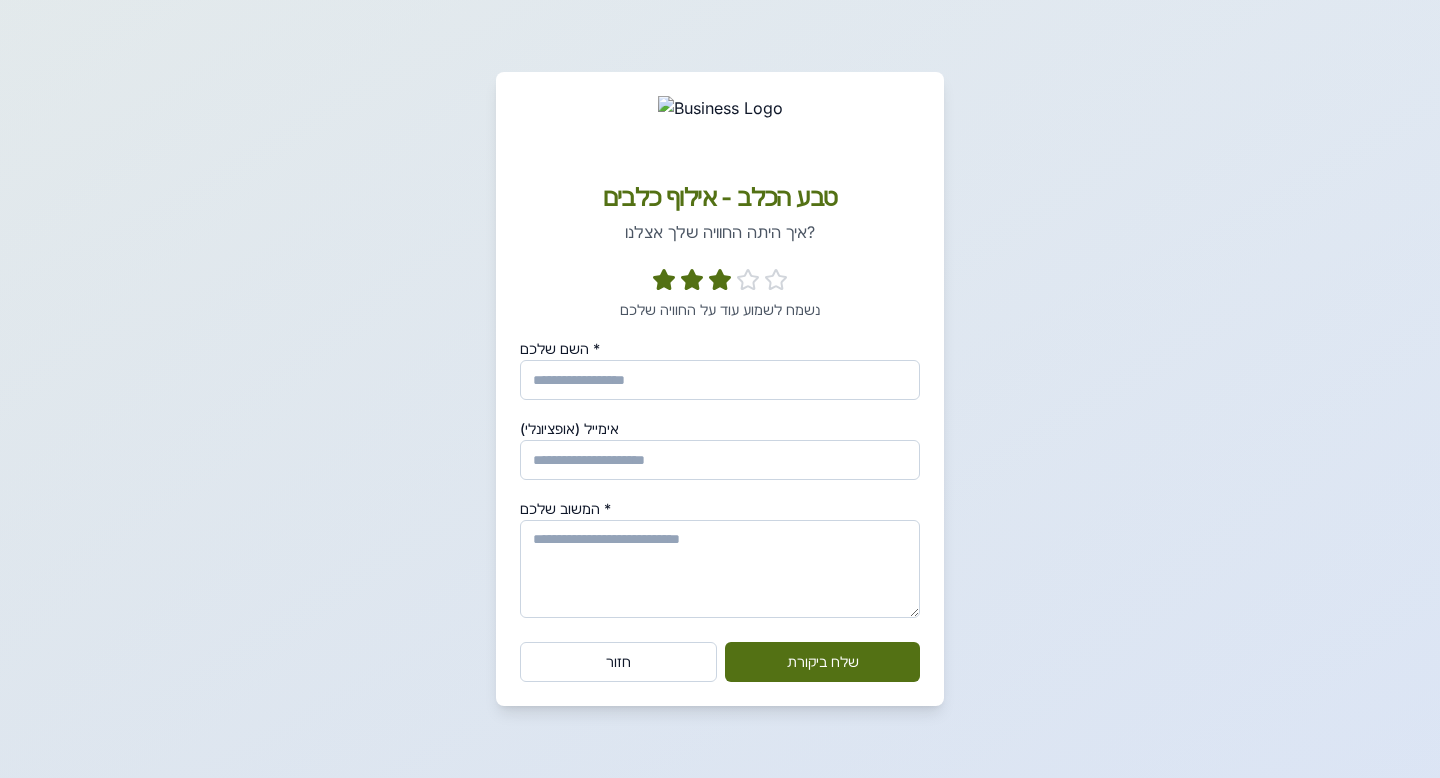 click on "[NAME] *" at bounding box center (720, 380) 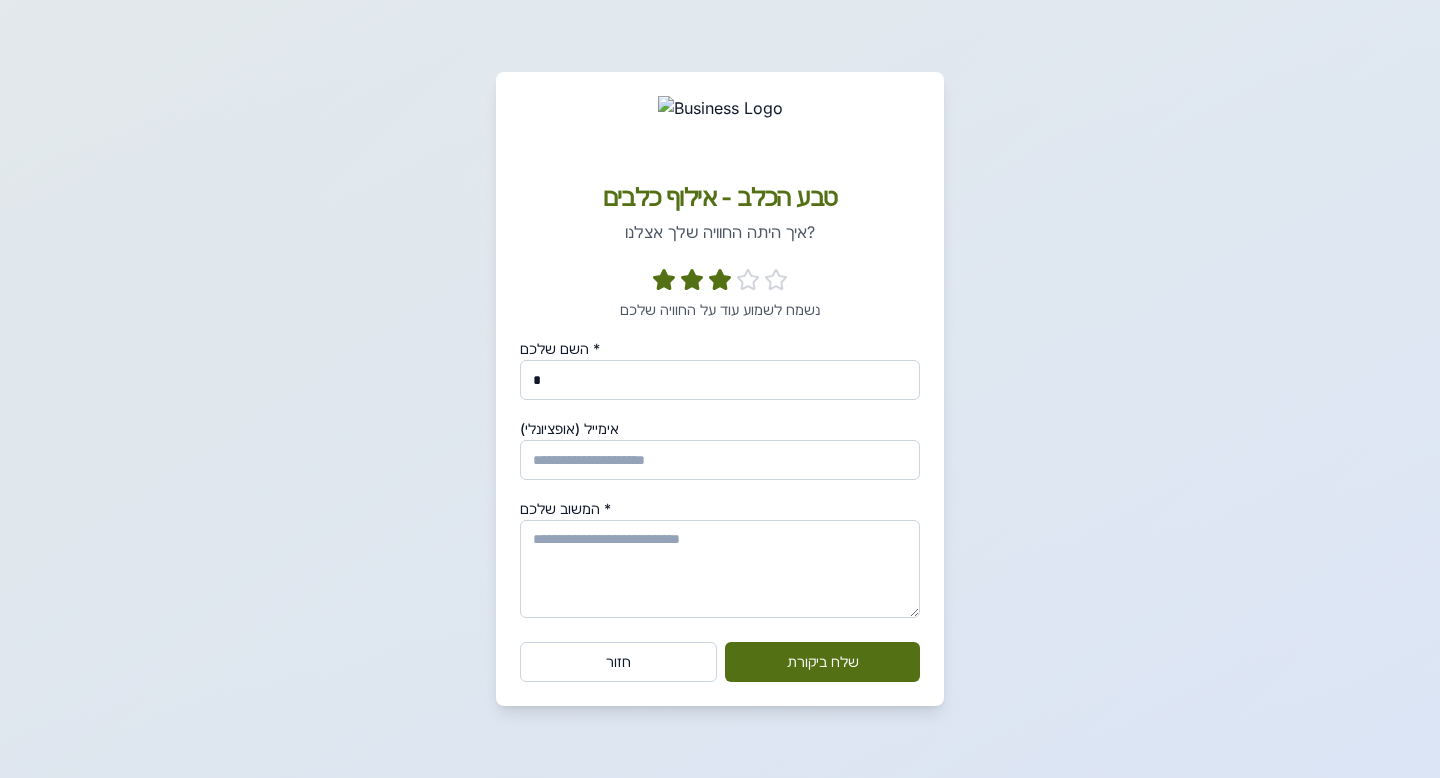 type on "*" 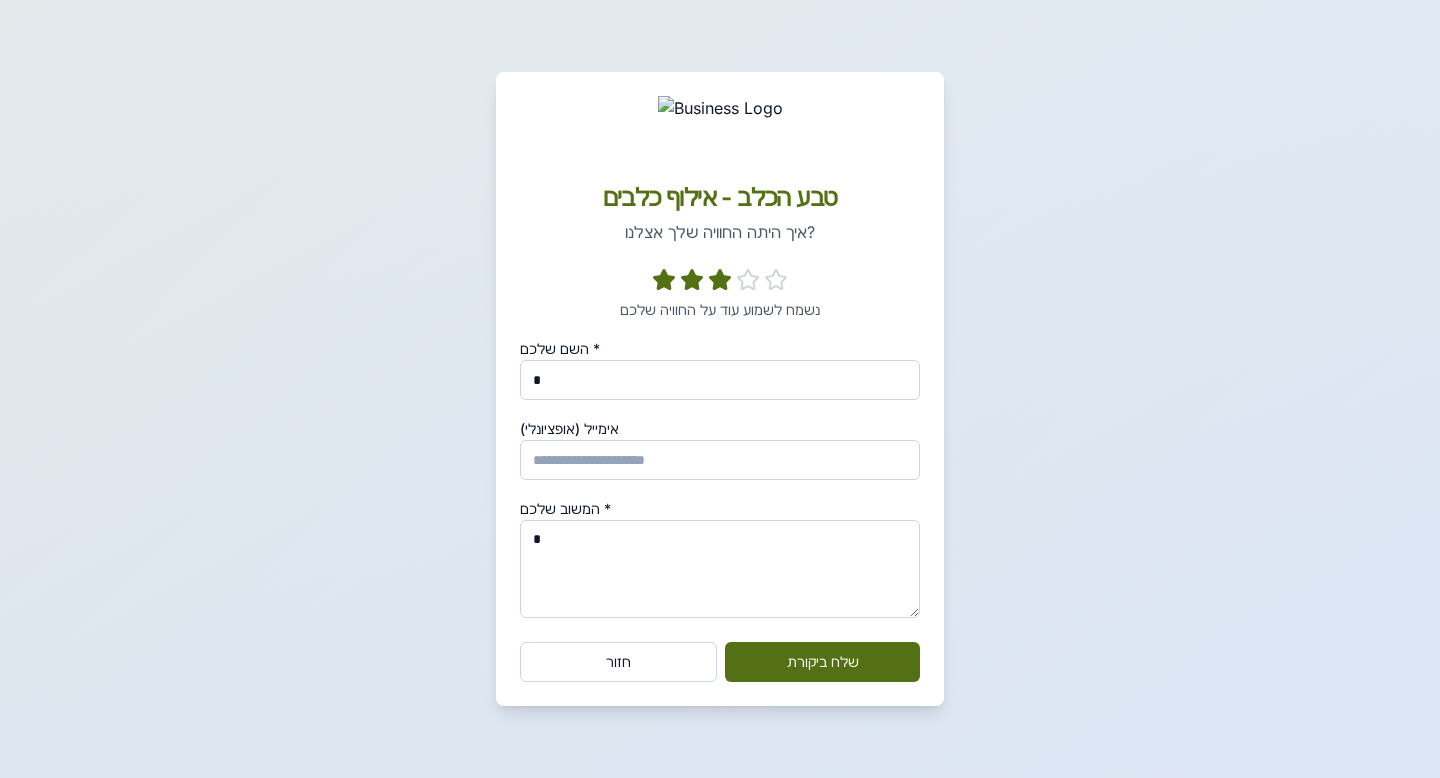 type on "*" 